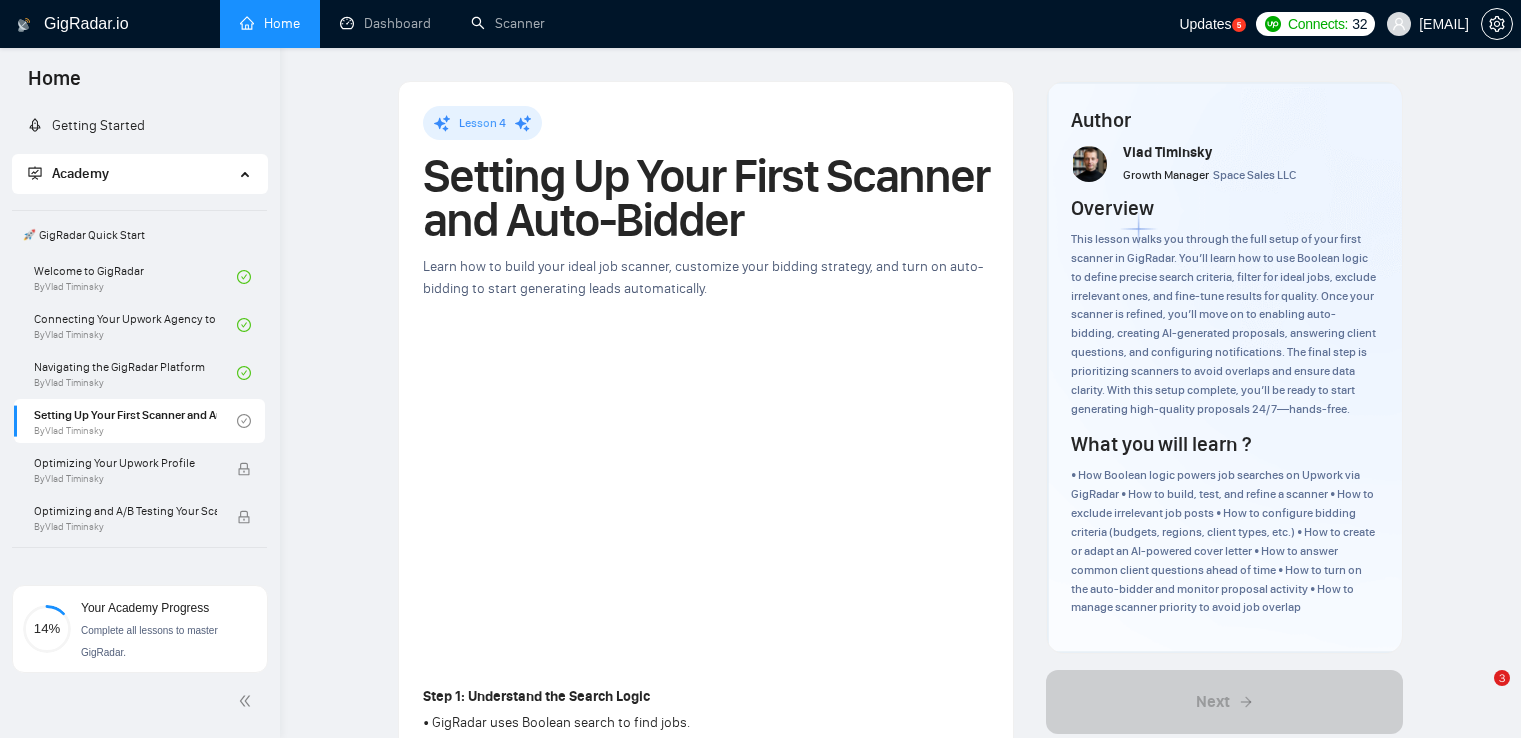 scroll, scrollTop: 100, scrollLeft: 0, axis: vertical 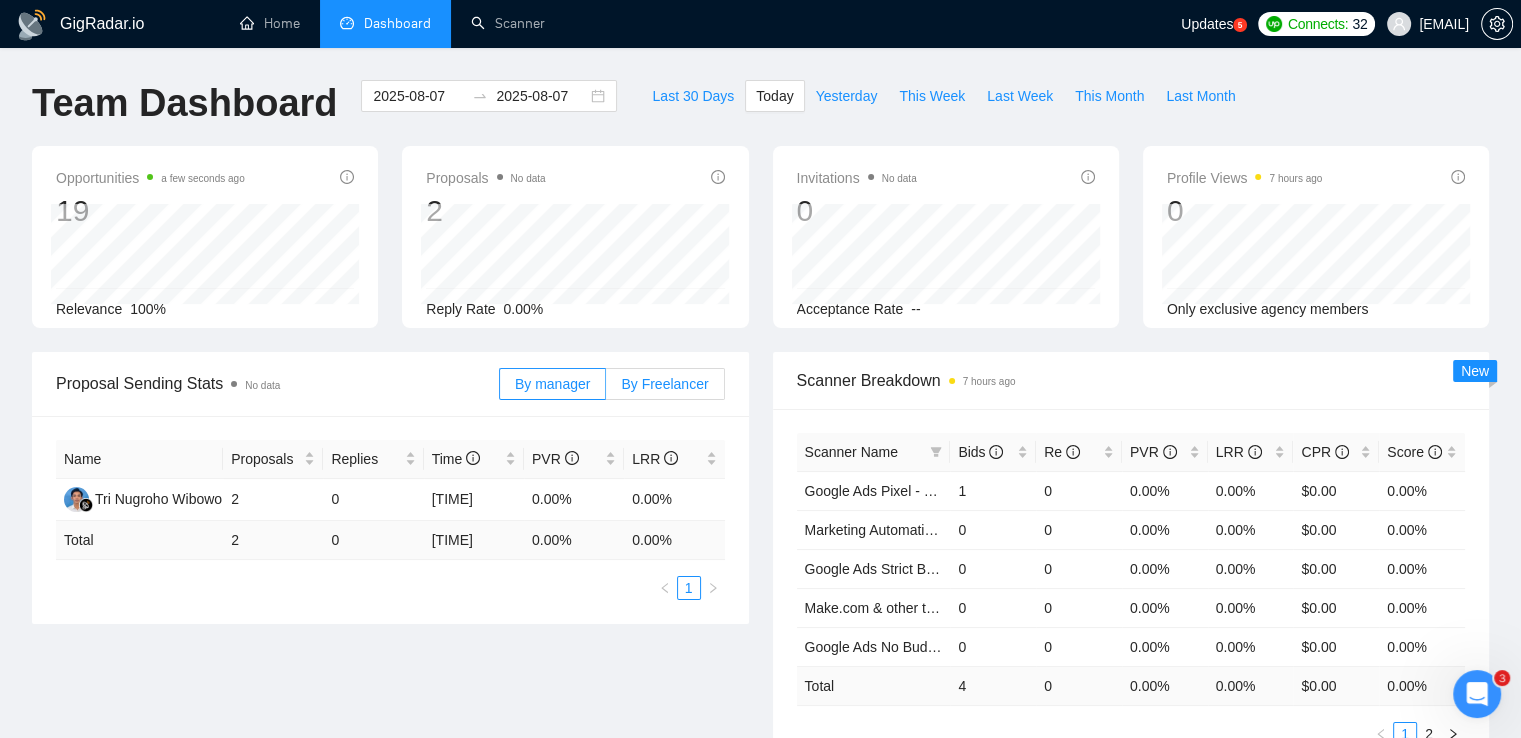 click on "By Freelancer" at bounding box center [664, 384] 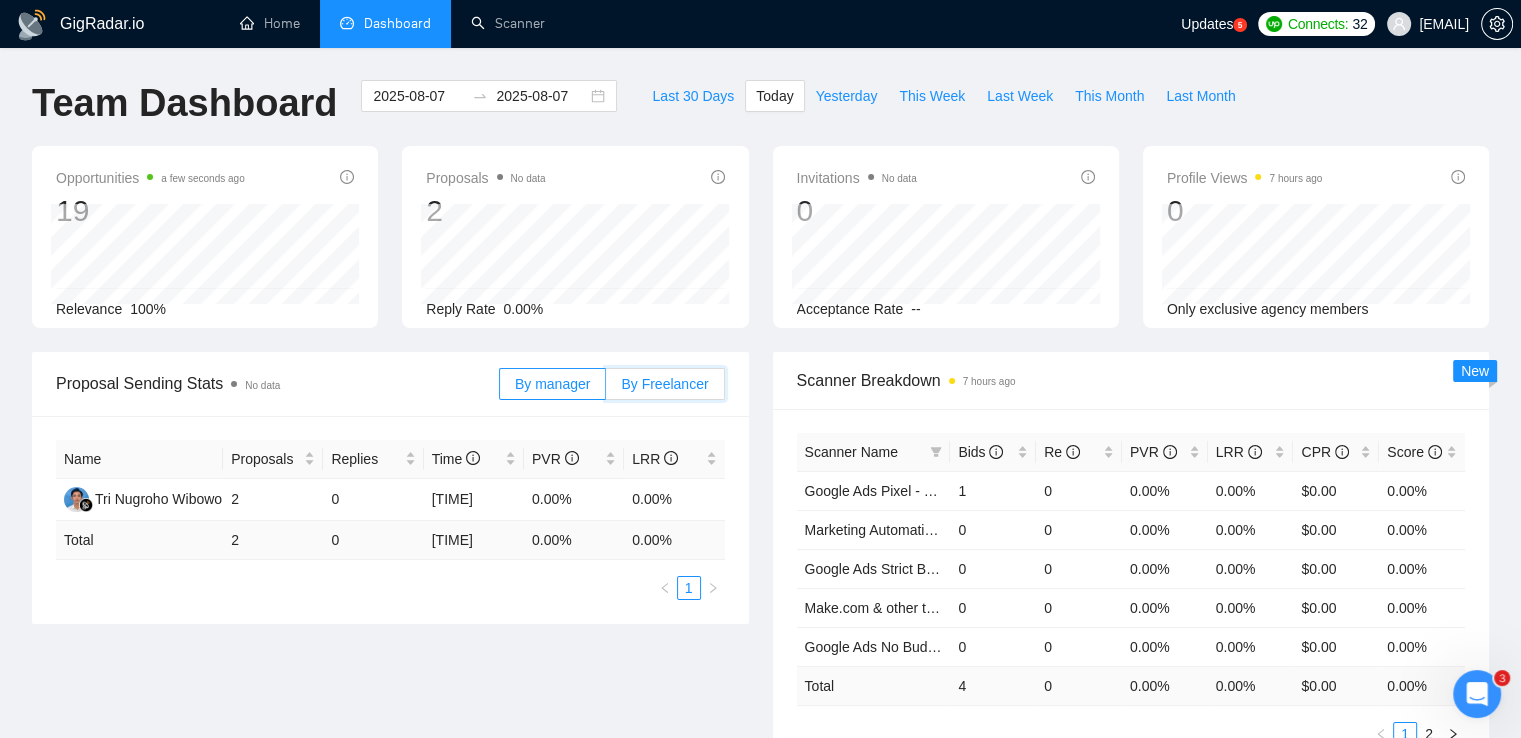 click on "By Freelancer" at bounding box center [606, 389] 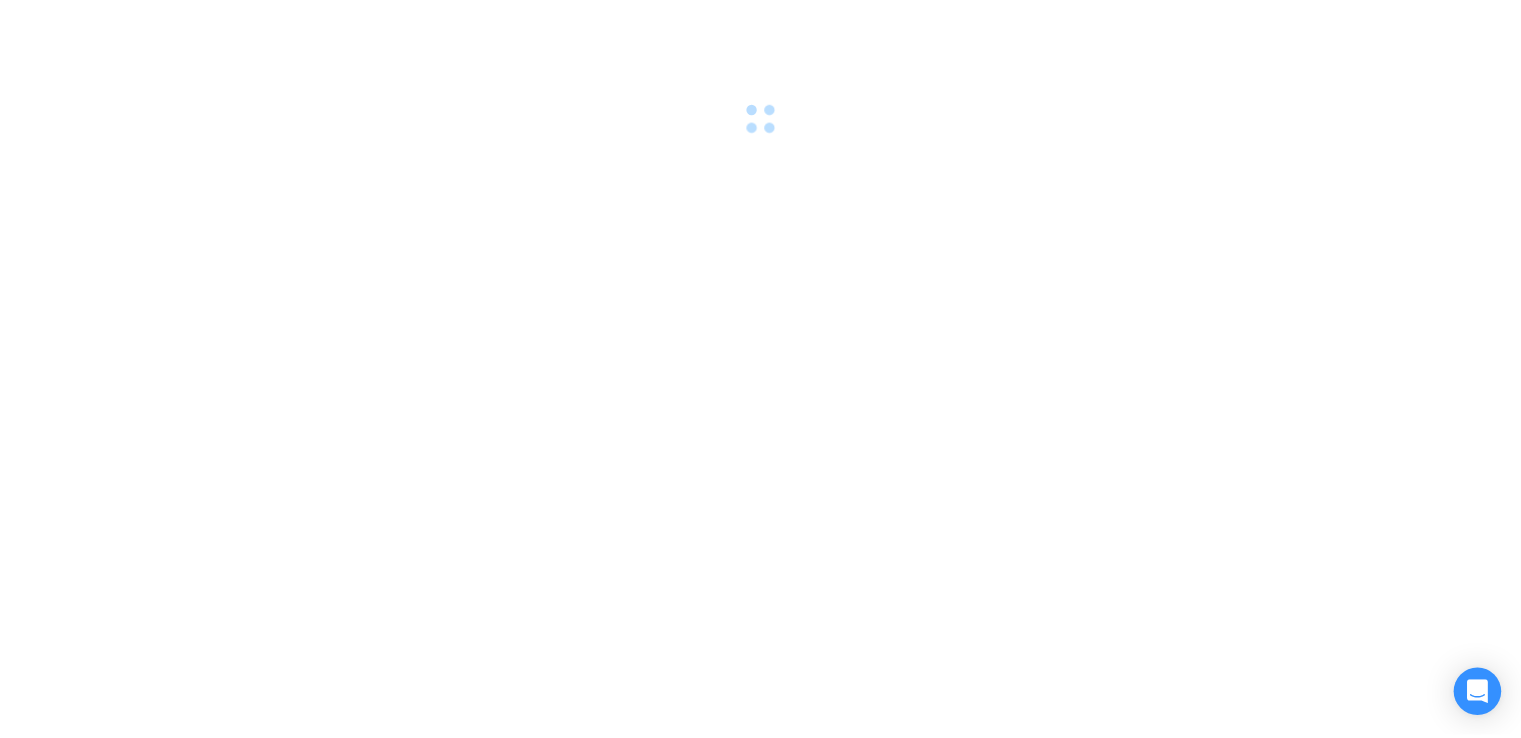 scroll, scrollTop: 0, scrollLeft: 0, axis: both 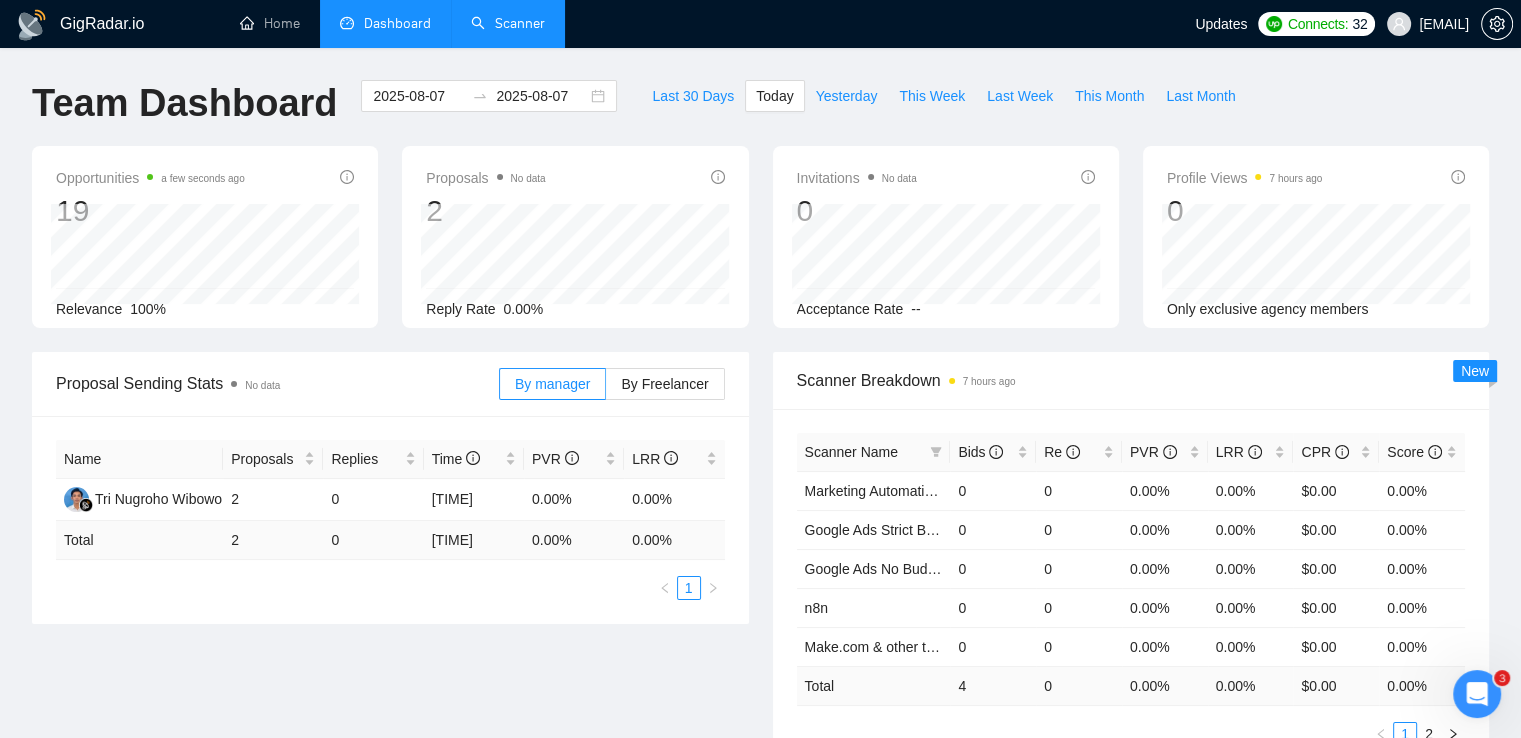 click on "Scanner" at bounding box center [508, 23] 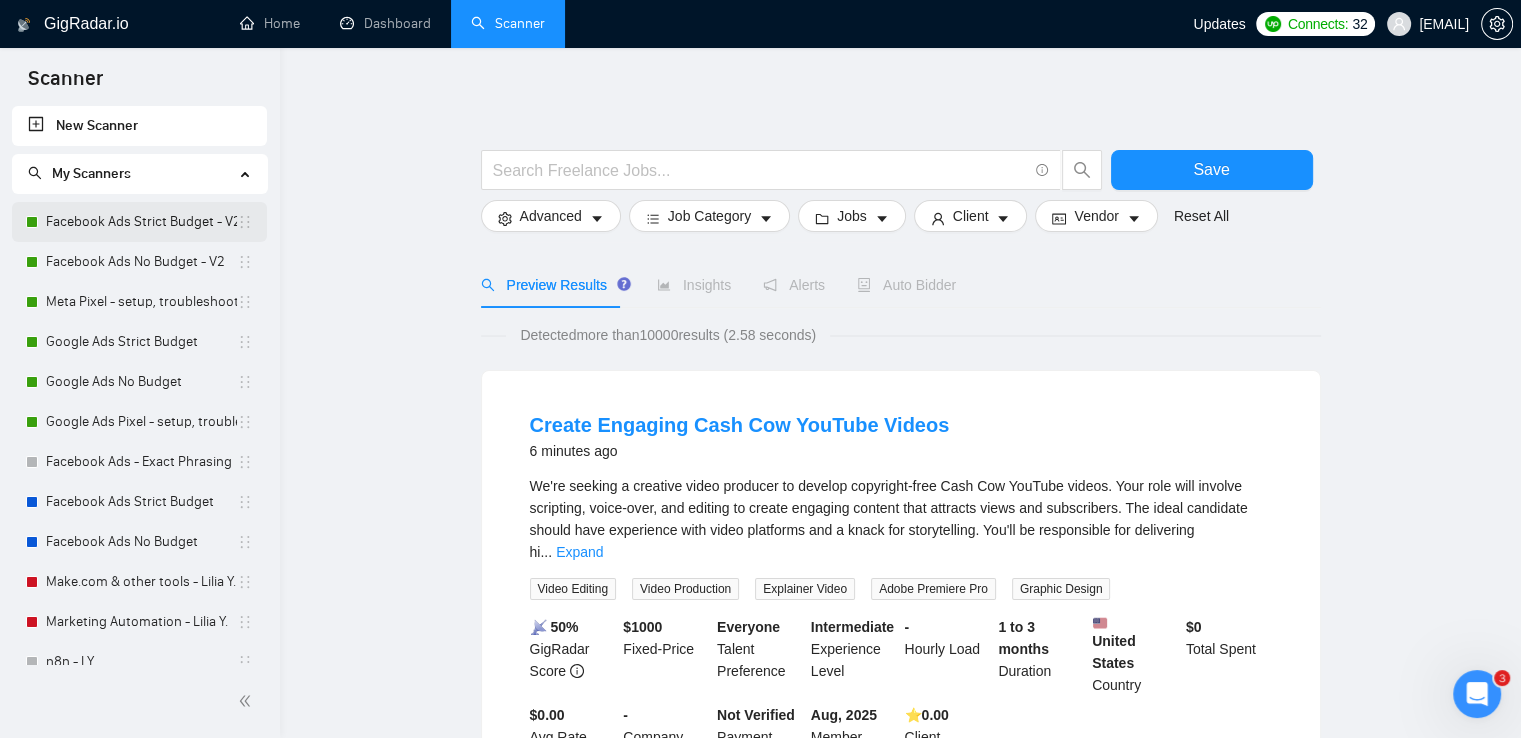click on "Facebook Ads Strict Budget - V2" at bounding box center [141, 222] 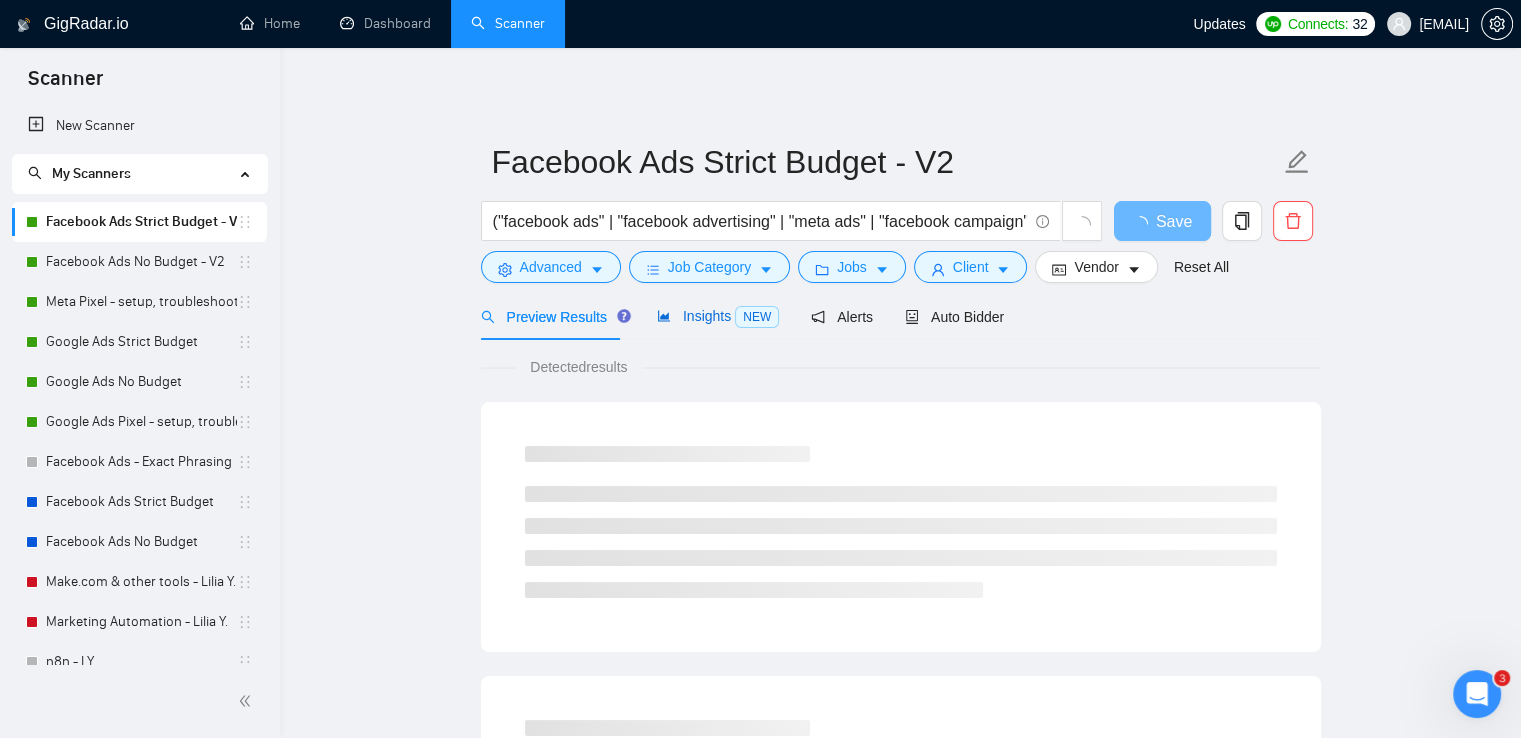 click on "Insights NEW" at bounding box center (718, 316) 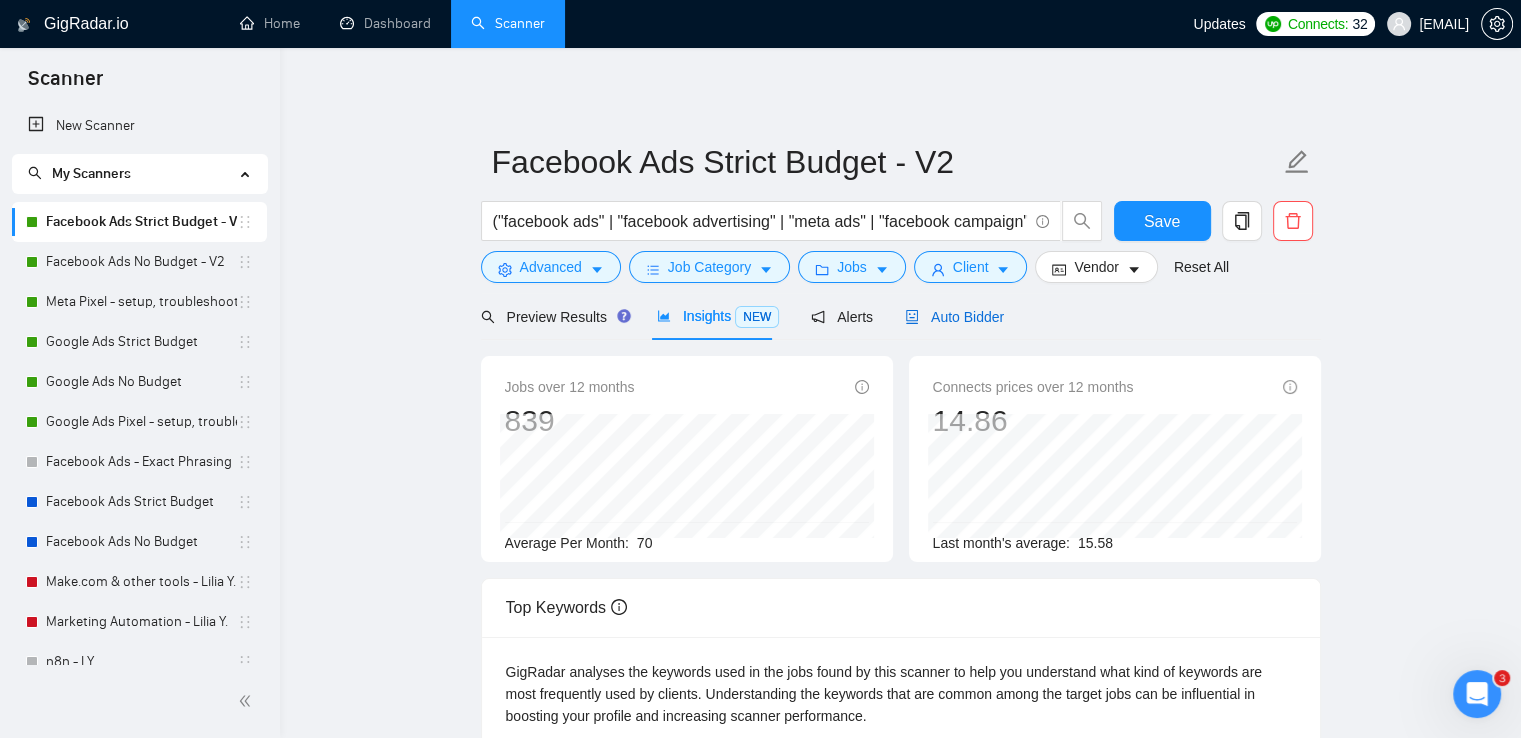 click on "Auto Bidder" at bounding box center (954, 317) 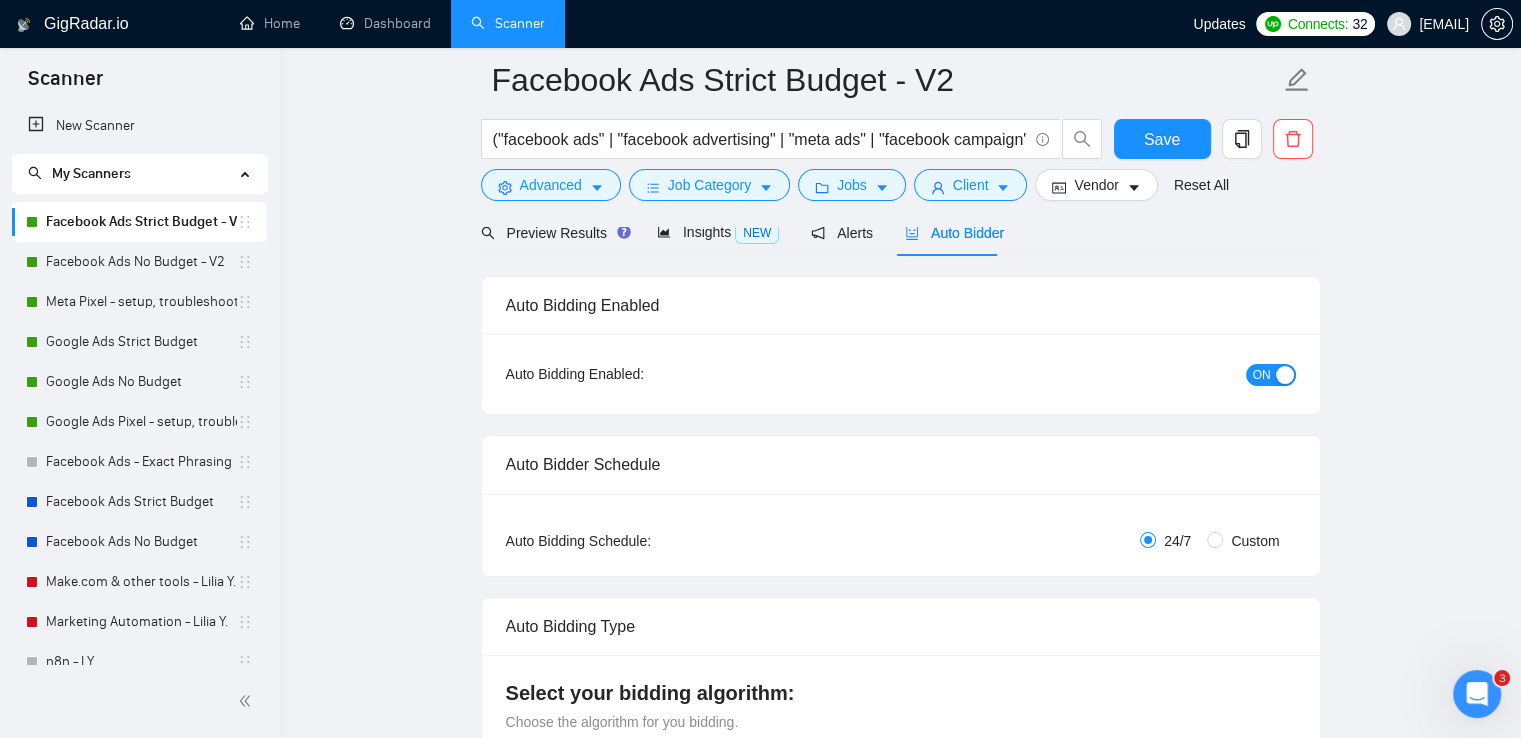 scroll, scrollTop: 0, scrollLeft: 0, axis: both 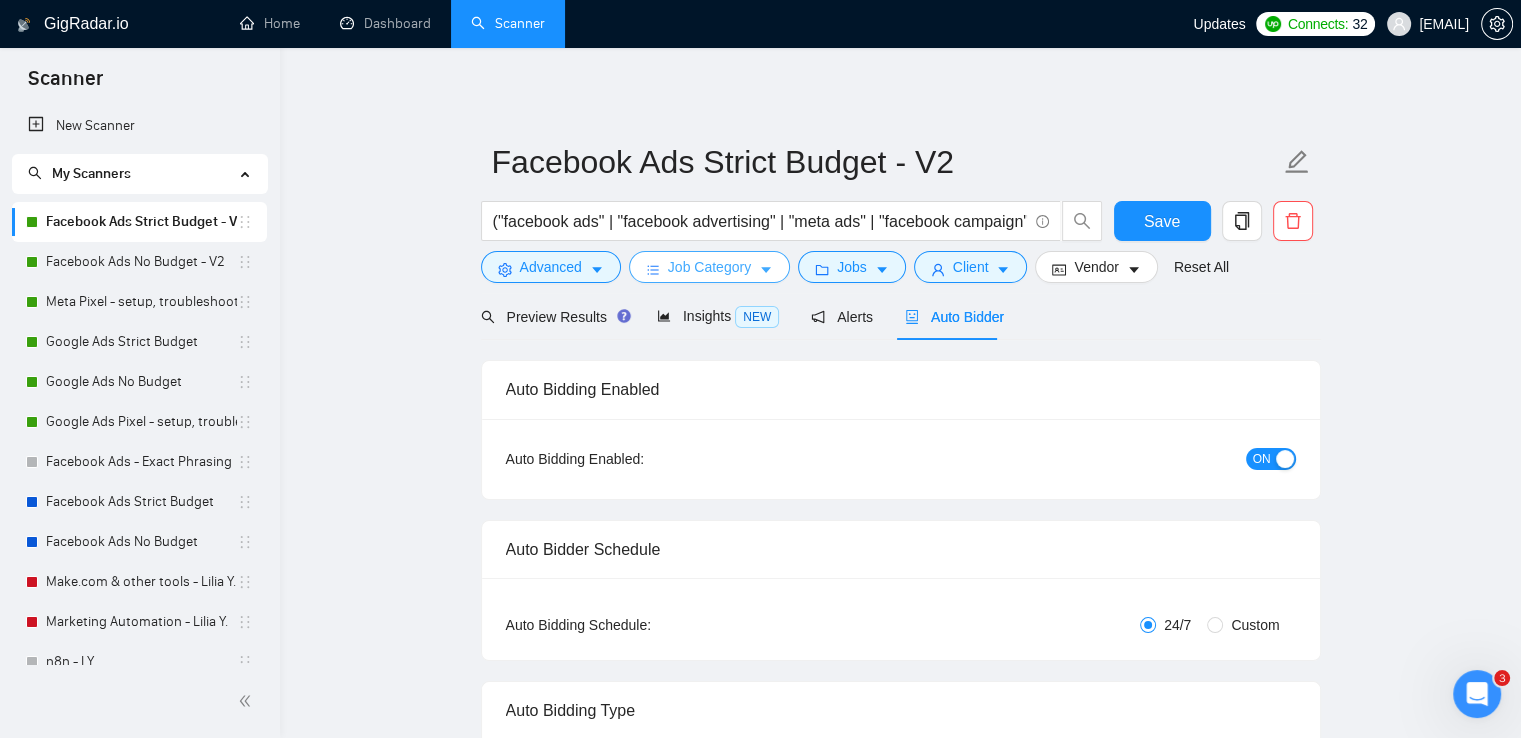 click on "Job Category" at bounding box center (709, 267) 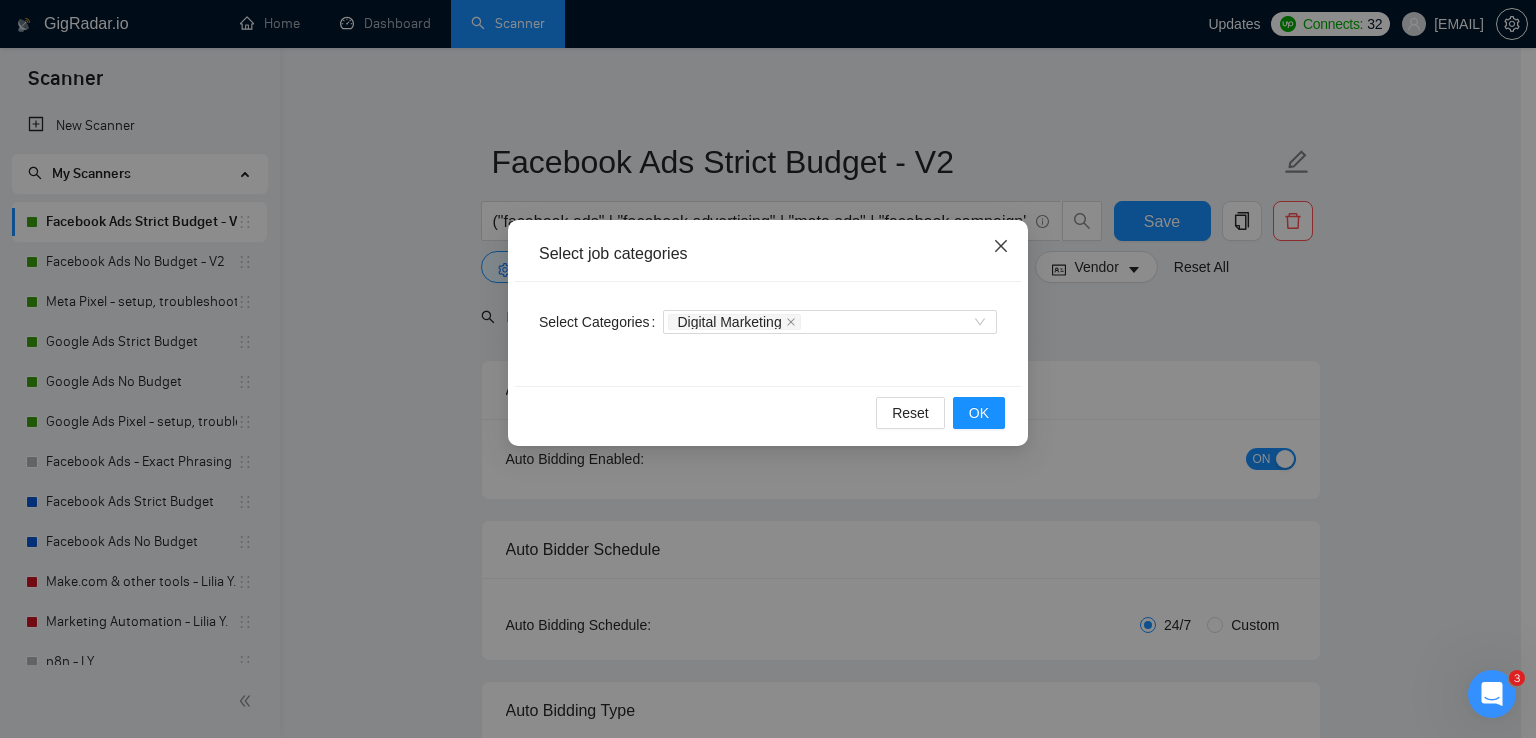 click 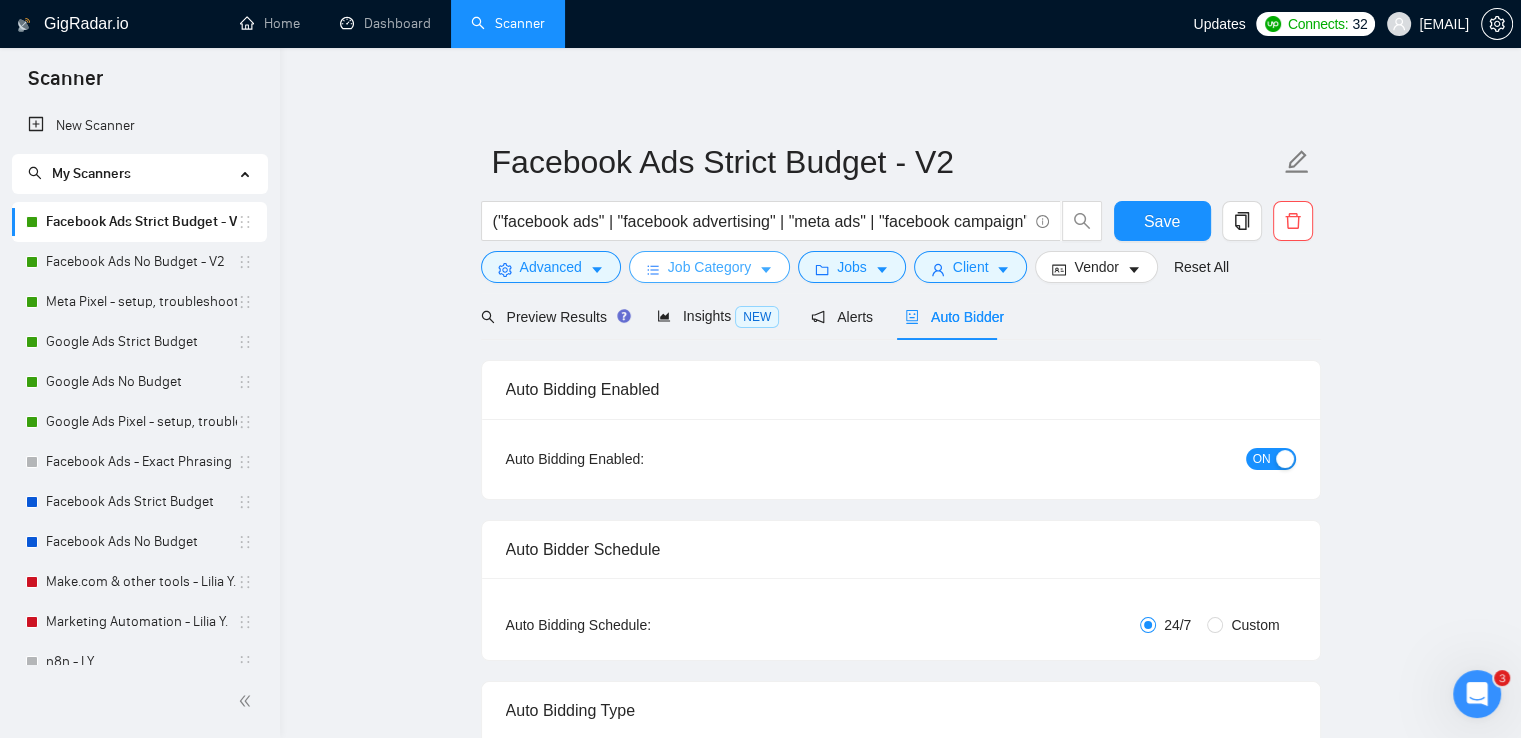 click on "Job Category" at bounding box center [709, 267] 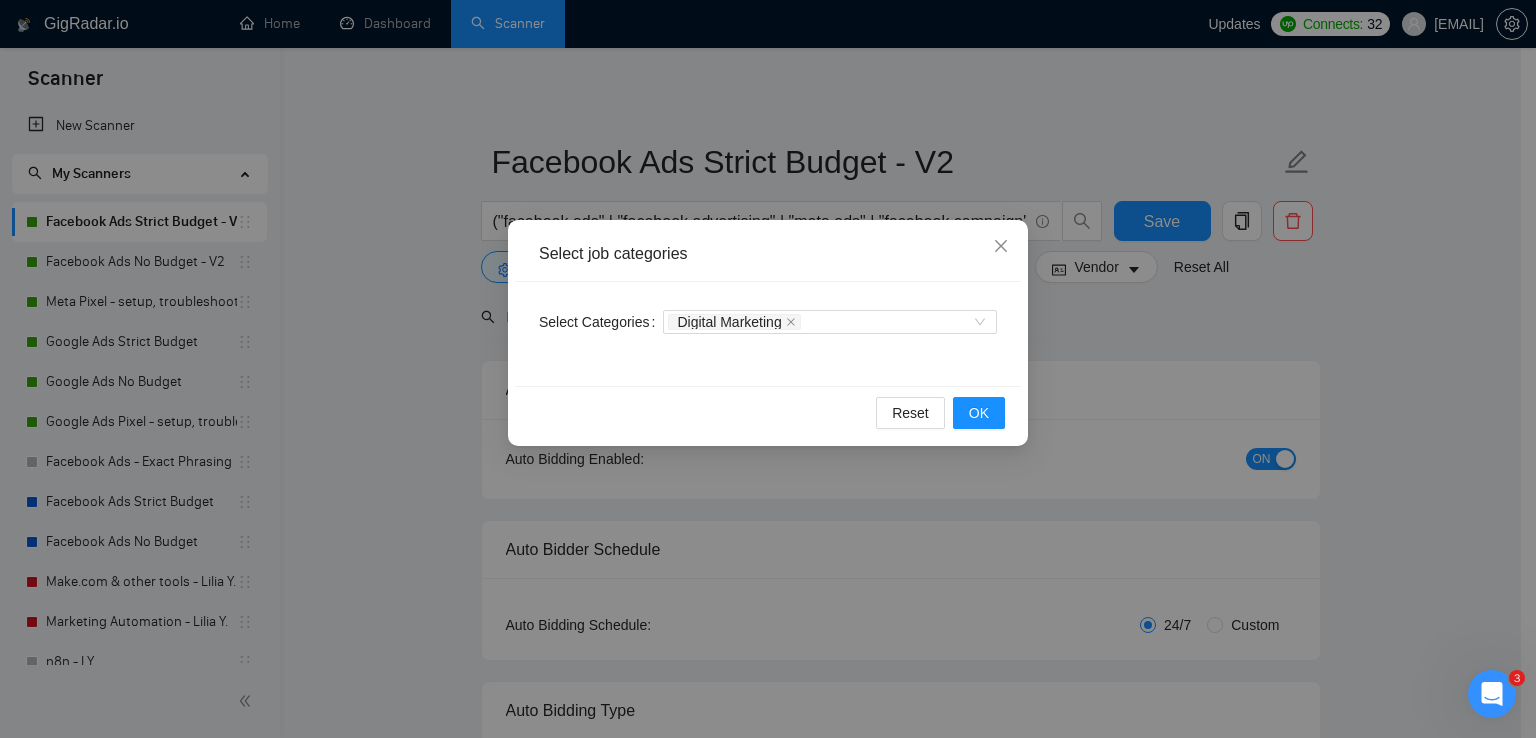 click on "Select job categories Select Categories Digital Marketing   Reset OK" at bounding box center (768, 369) 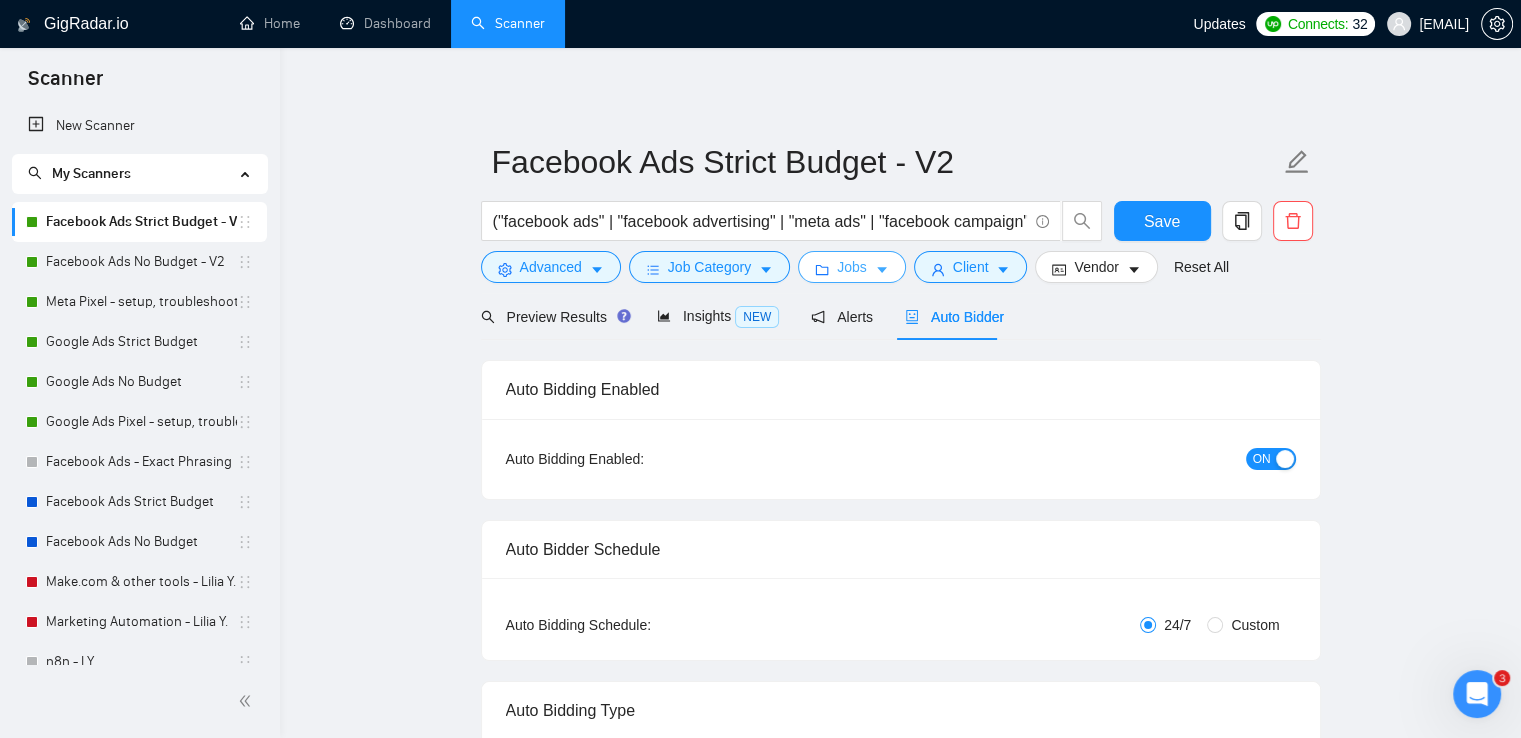click 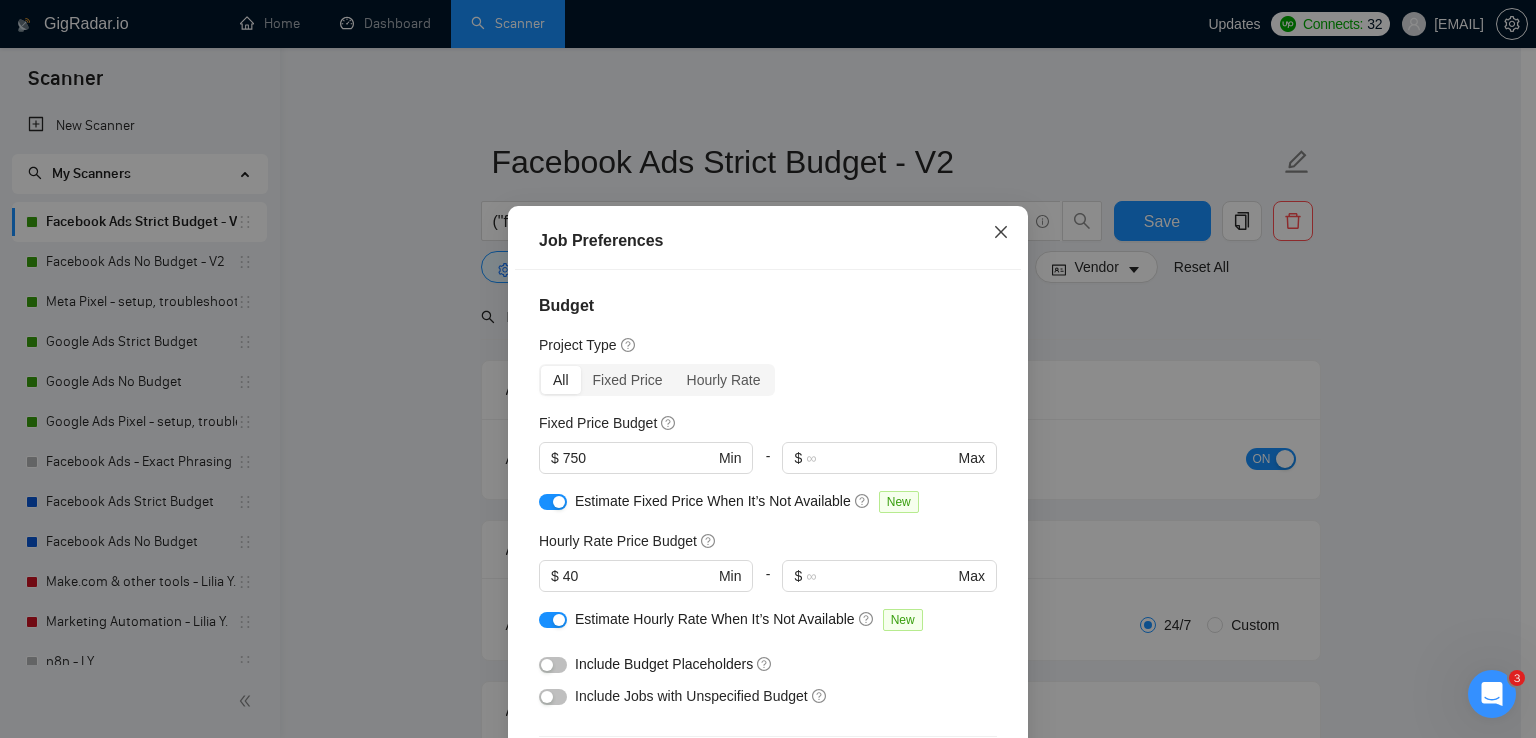 click 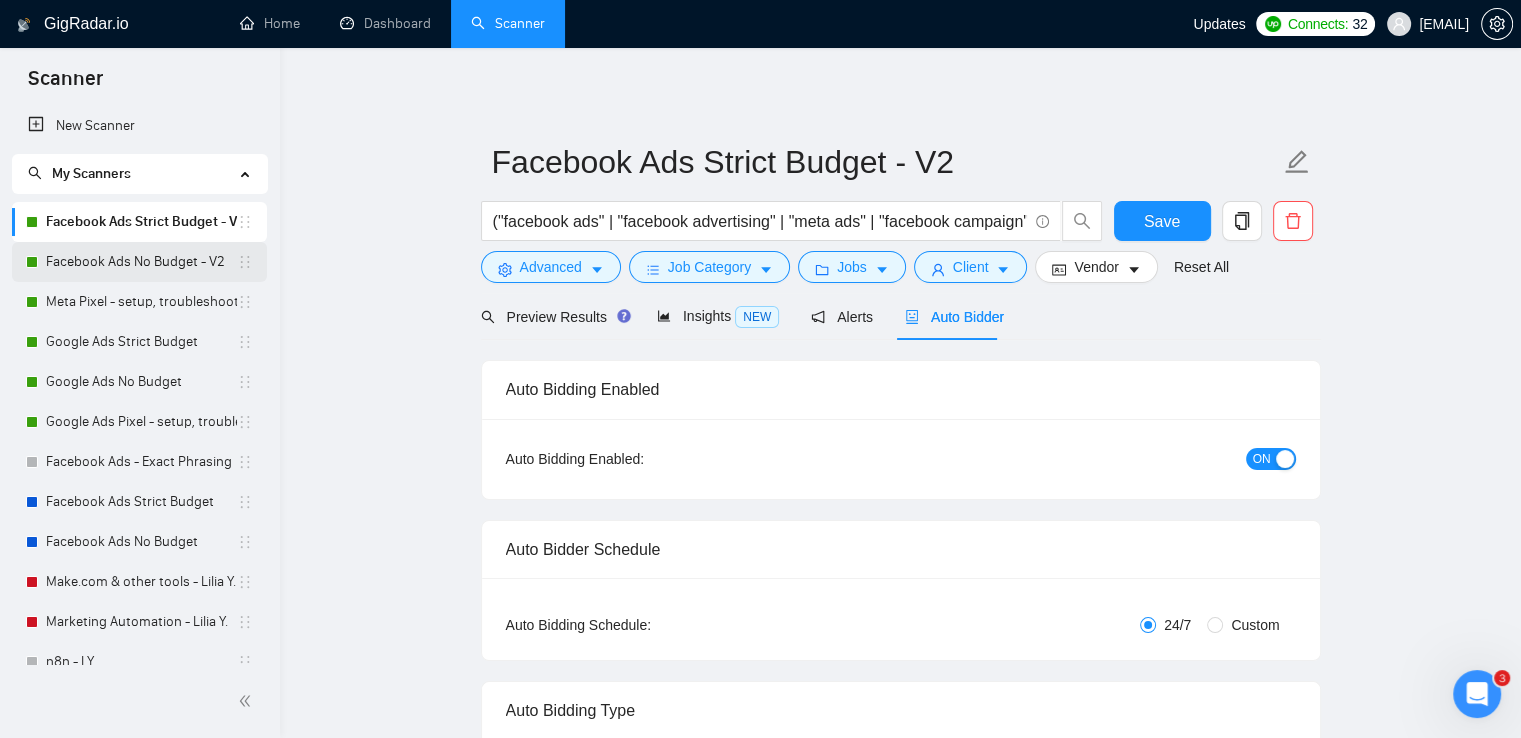 click on "Facebook Ads No Budget - V2" at bounding box center [141, 262] 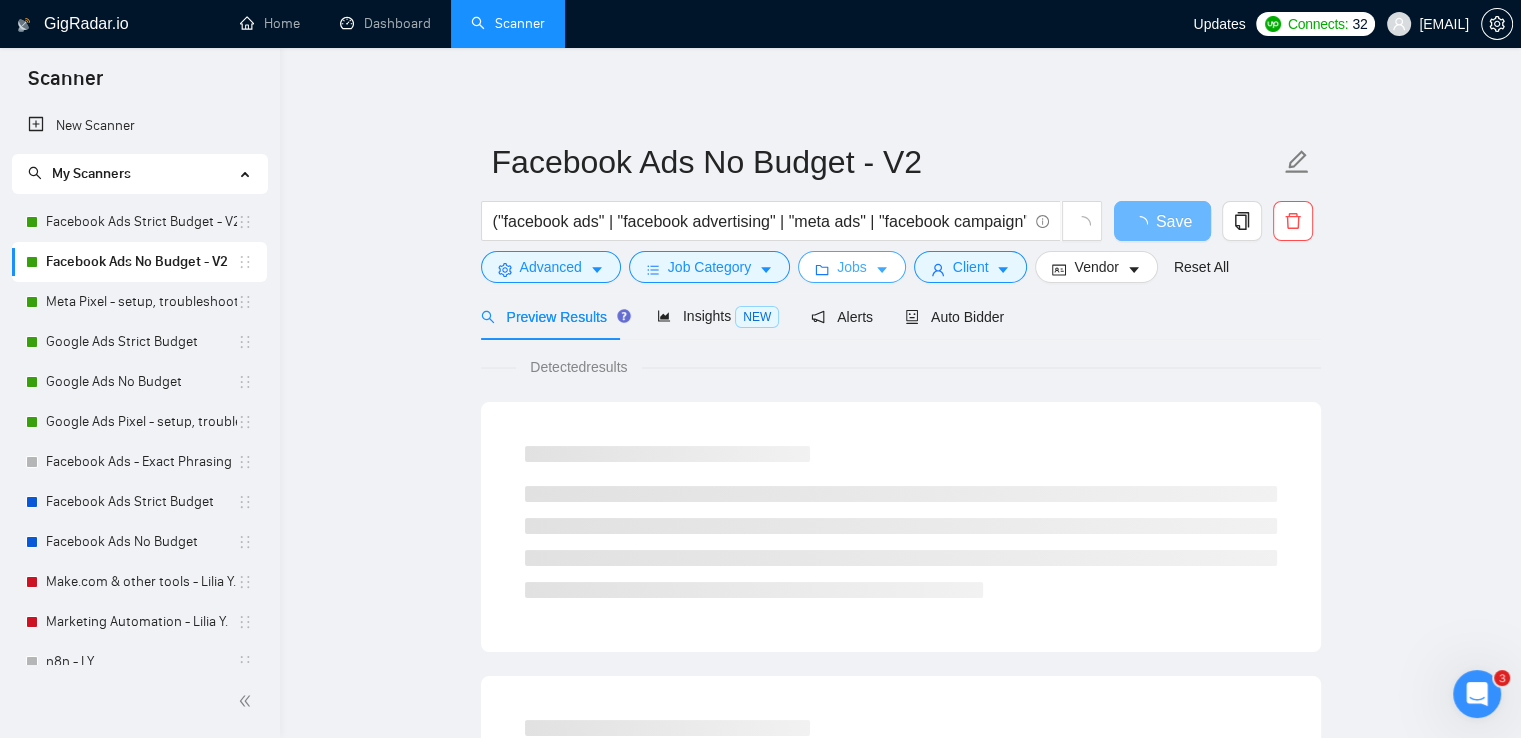 click 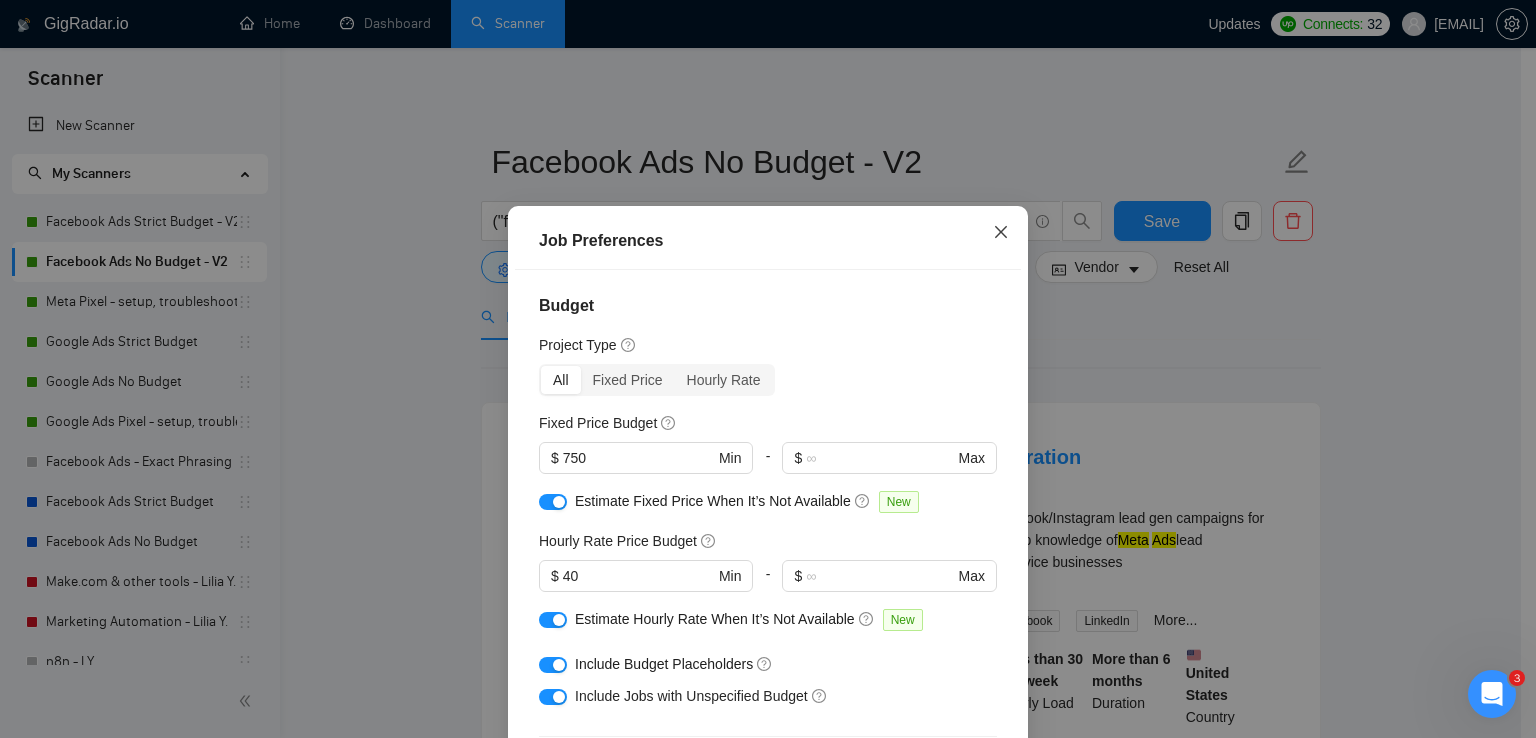 click 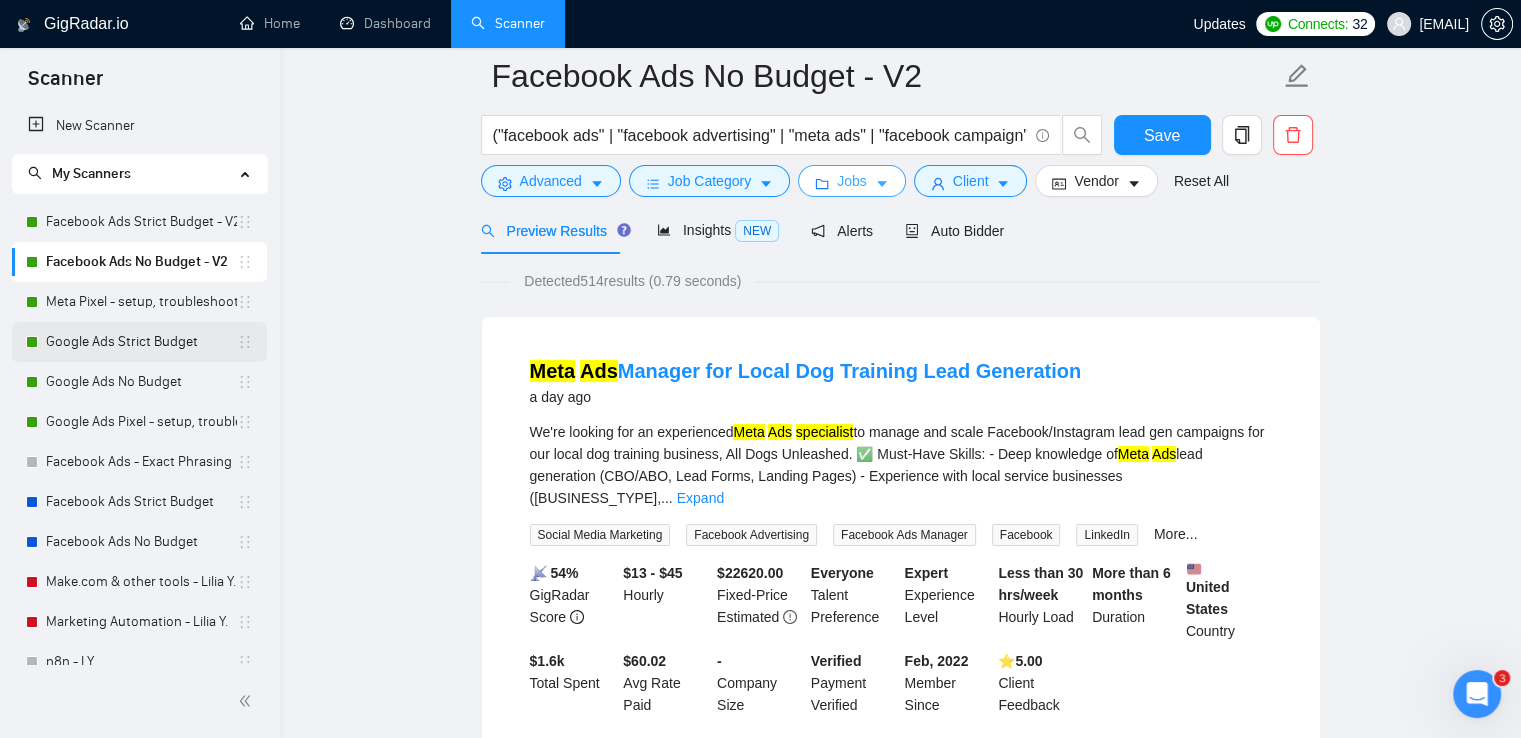 scroll, scrollTop: 0, scrollLeft: 0, axis: both 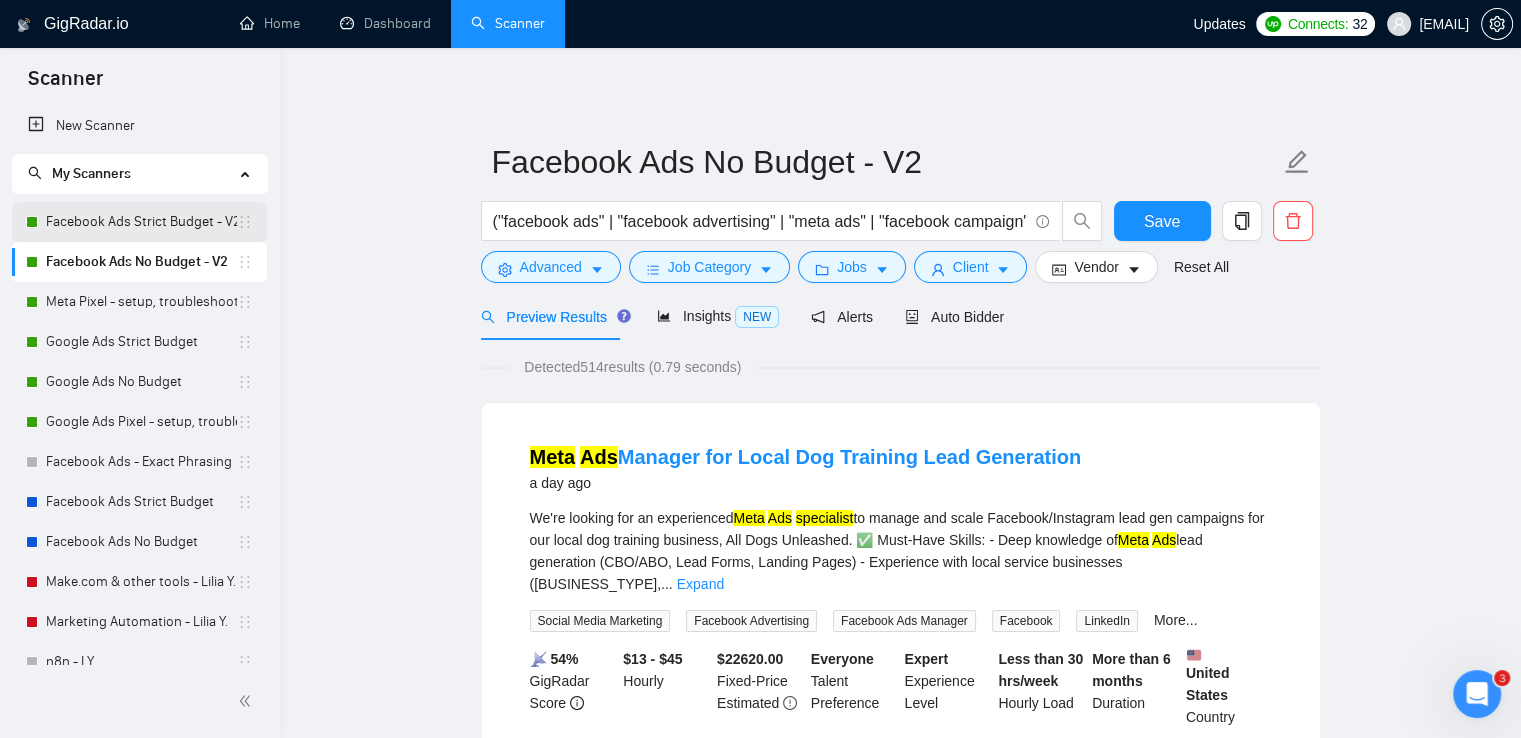 click on "Facebook Ads Strict Budget - V2" at bounding box center [141, 222] 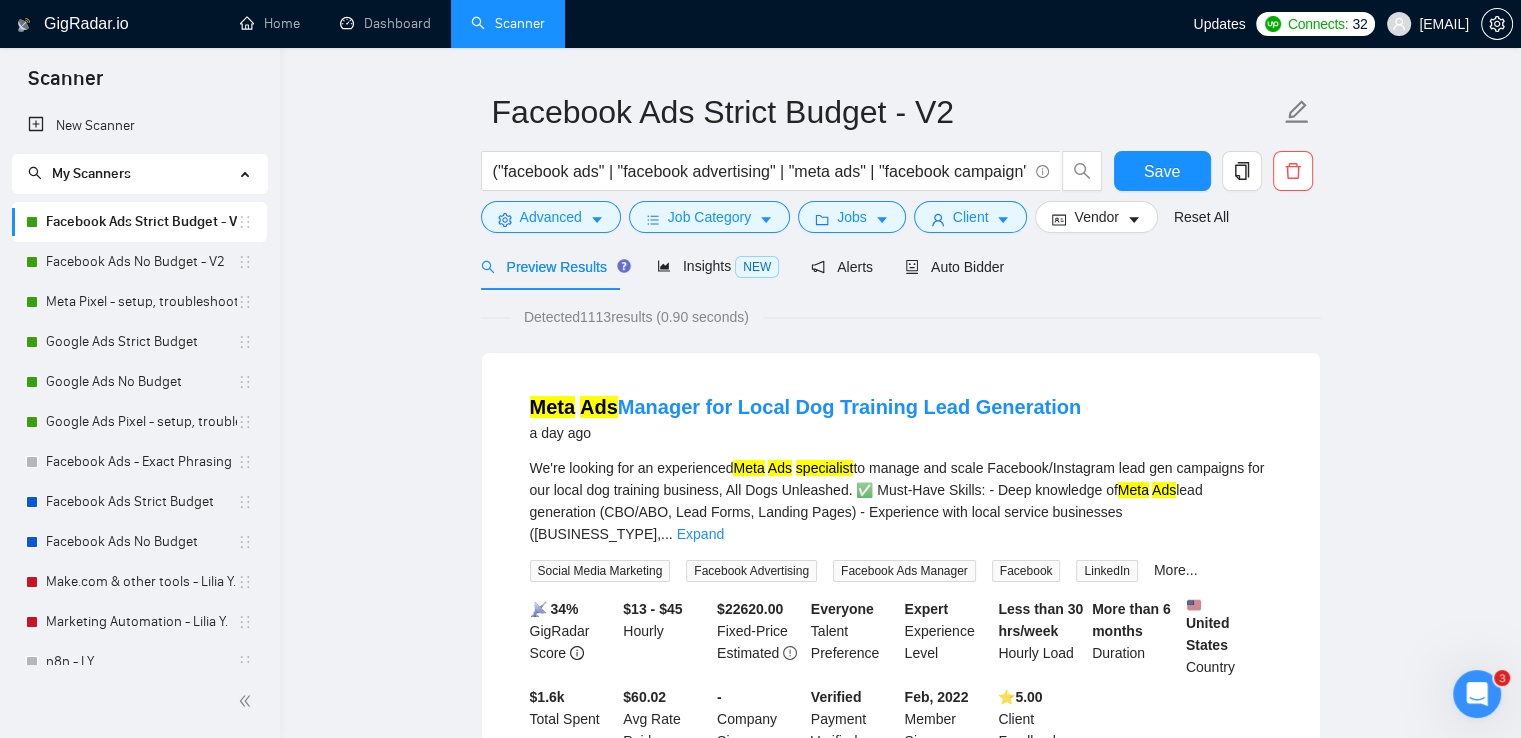 scroll, scrollTop: 0, scrollLeft: 0, axis: both 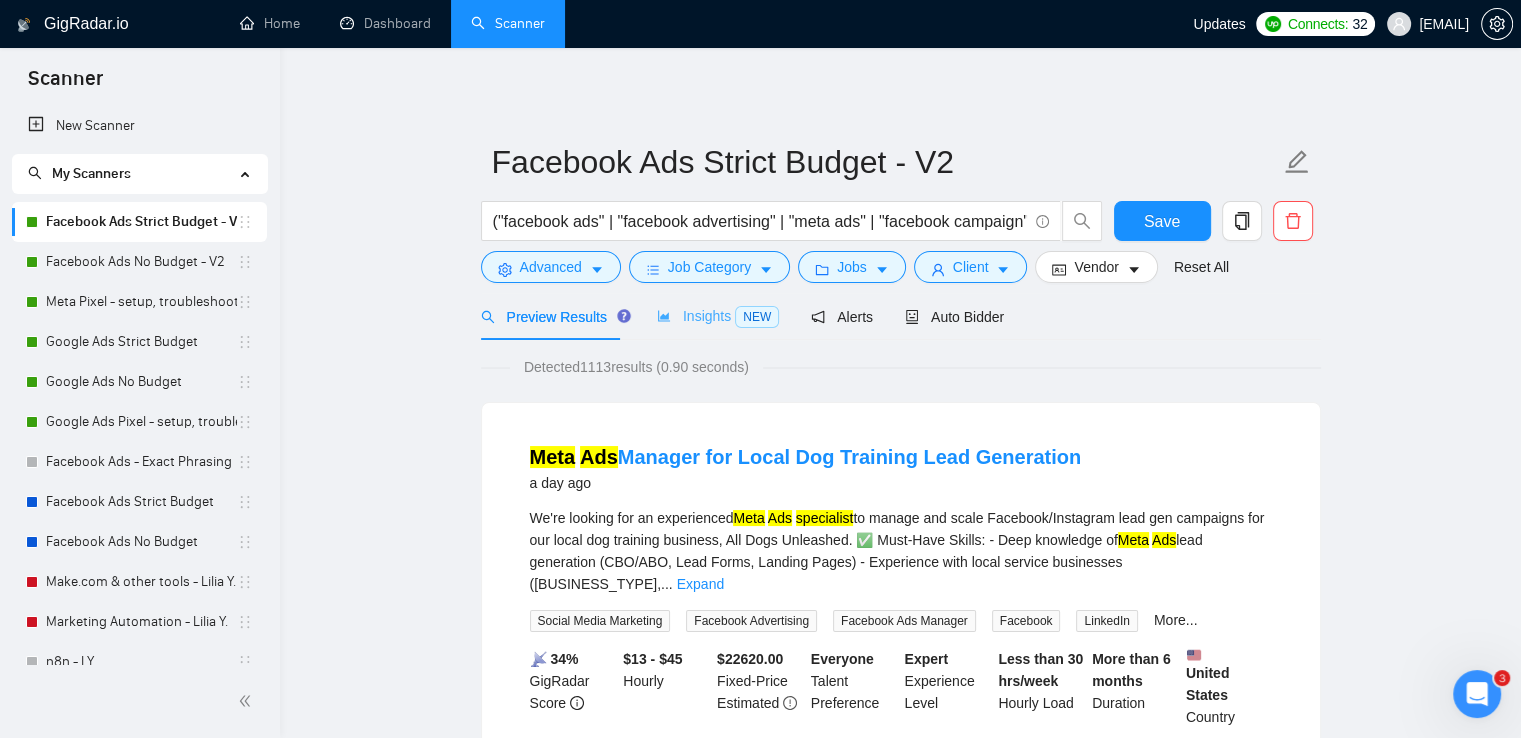 click on "Insights NEW" at bounding box center (718, 316) 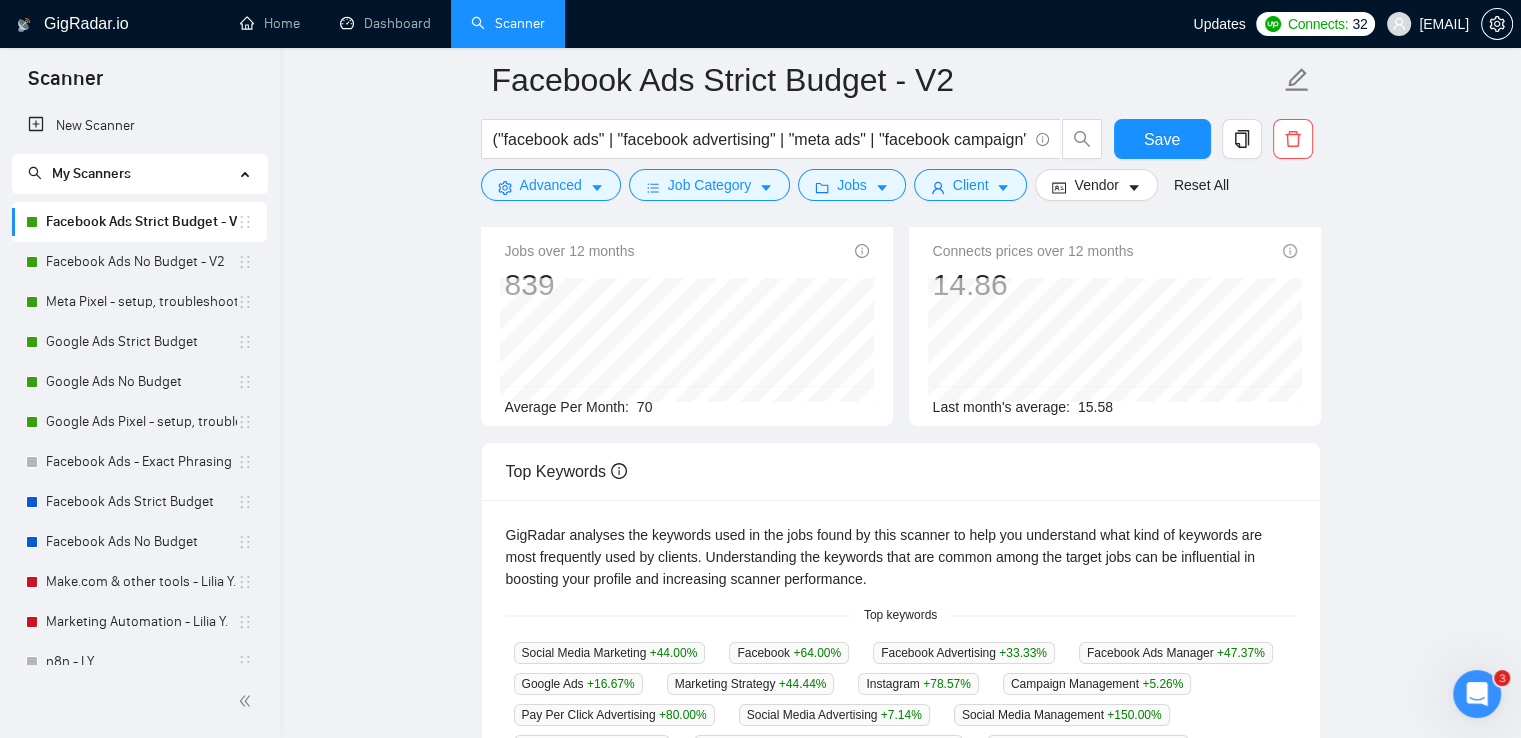 scroll, scrollTop: 300, scrollLeft: 0, axis: vertical 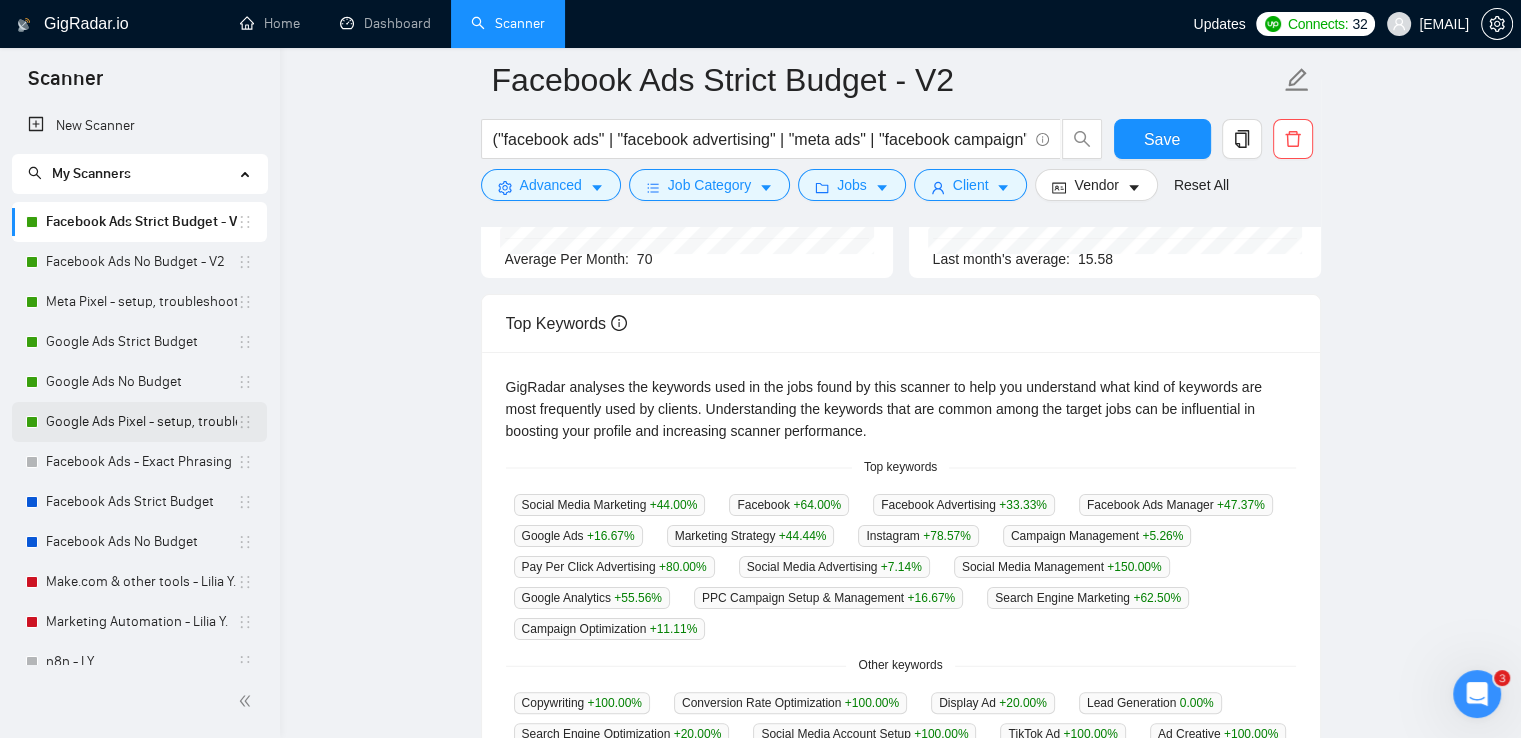 click on "Google Ads Pixel - setup, troubleshooting, tracking" at bounding box center (141, 422) 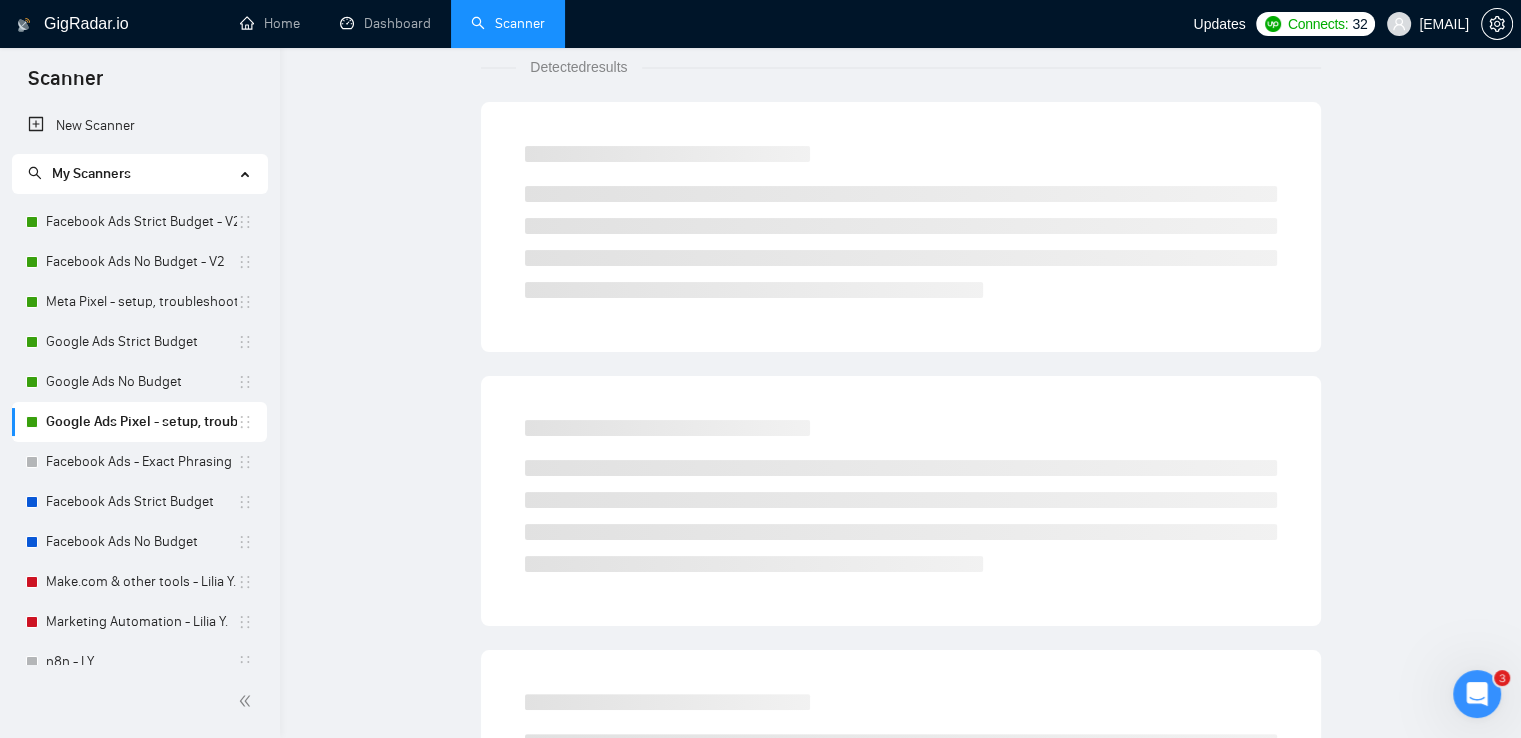 scroll, scrollTop: 0, scrollLeft: 0, axis: both 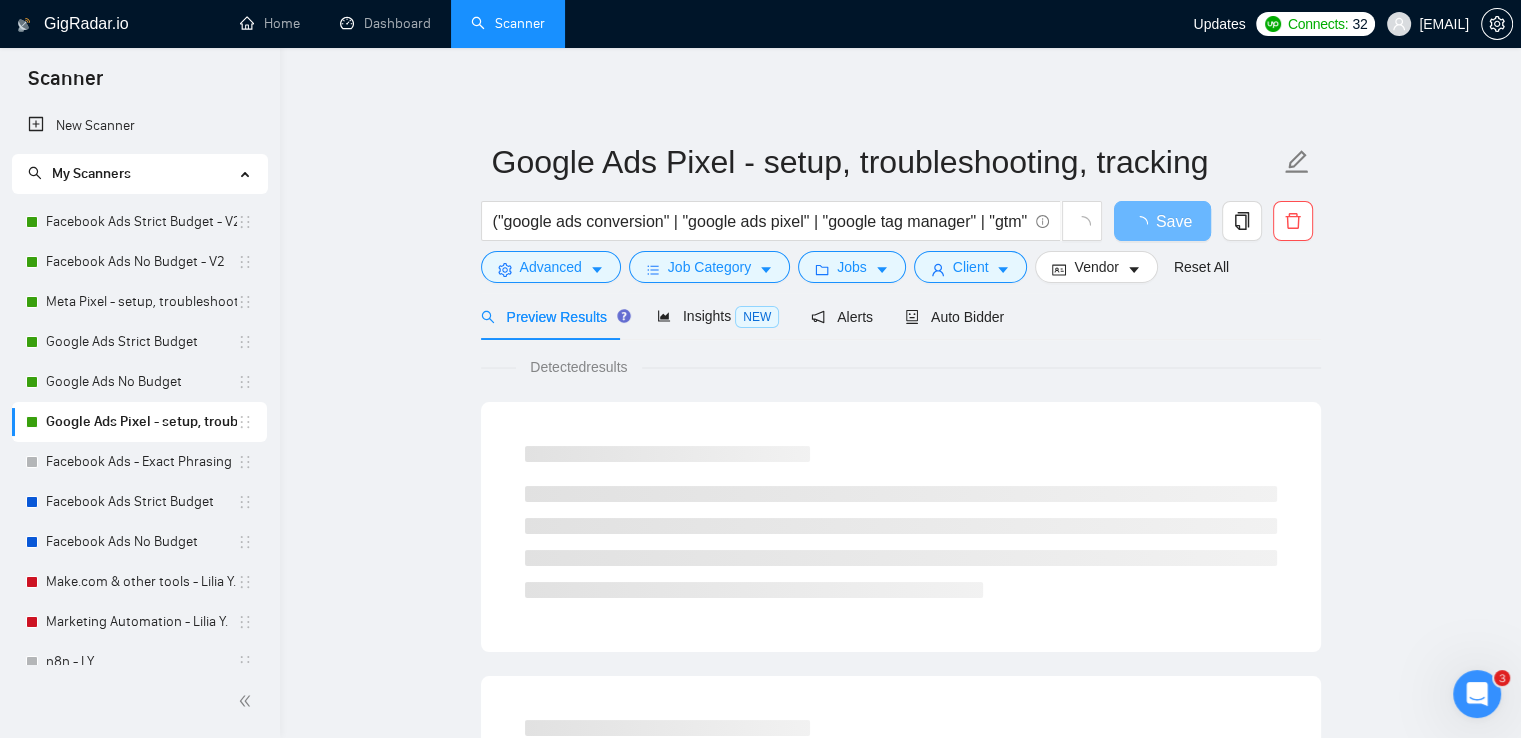 click on "Google Ads Pixel - setup, troubleshooting, tracking ("google ads conversion" | "google ads pixel" | "google tag manager" | "gtm" | "google tracking" | "conversion tracking" | "google ads tag" | "google analytics 4" | ga4) (setup | install* | configur* | integrat* | troubleshoot* | fix | expert | consultant) Save Advanced   Job Category   Jobs   Client   Vendor   Reset All Preview Results Insights NEW Alerts Auto Bidder Detected   results" at bounding box center [900, 914] 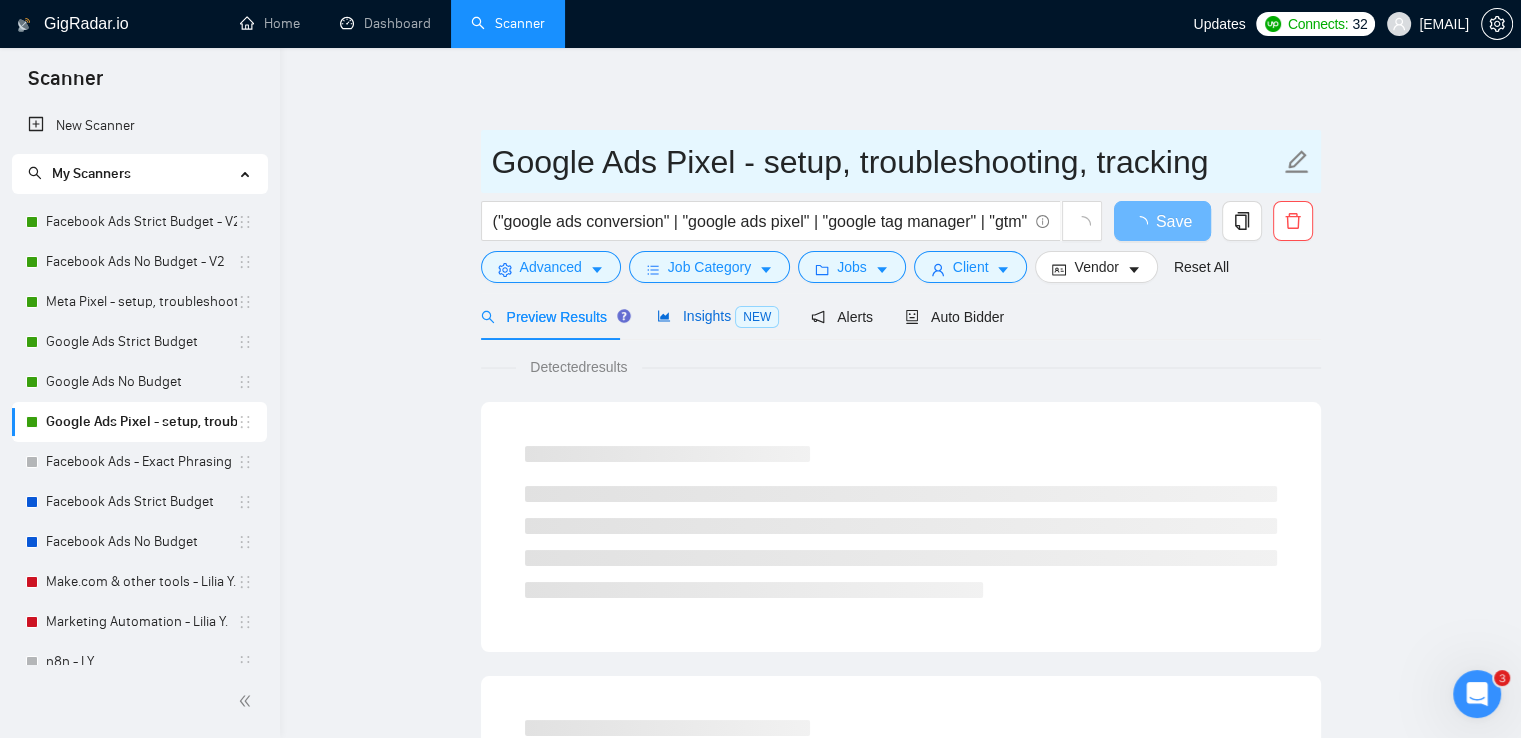 drag, startPoint x: 707, startPoint y: 309, endPoint x: 650, endPoint y: 182, distance: 139.20488 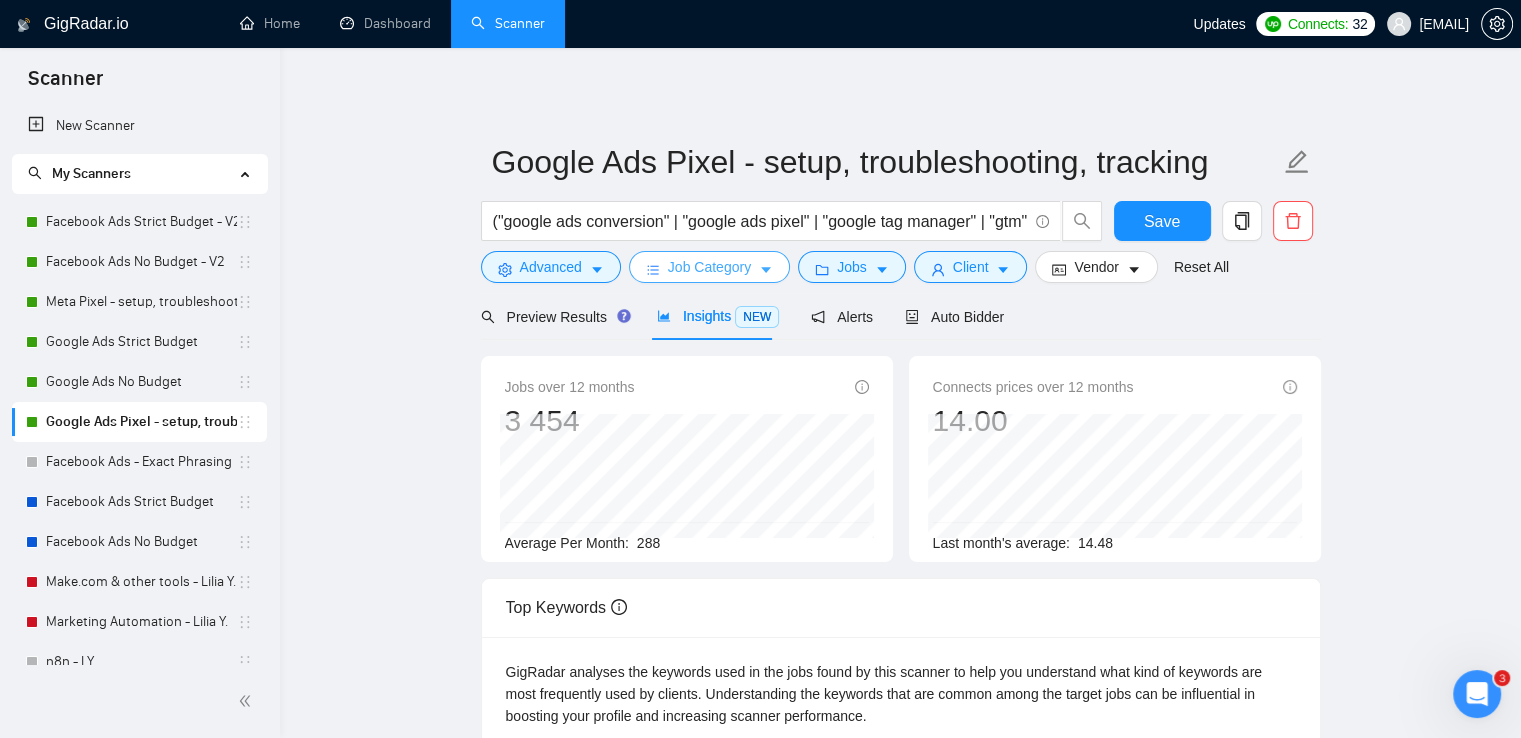 click 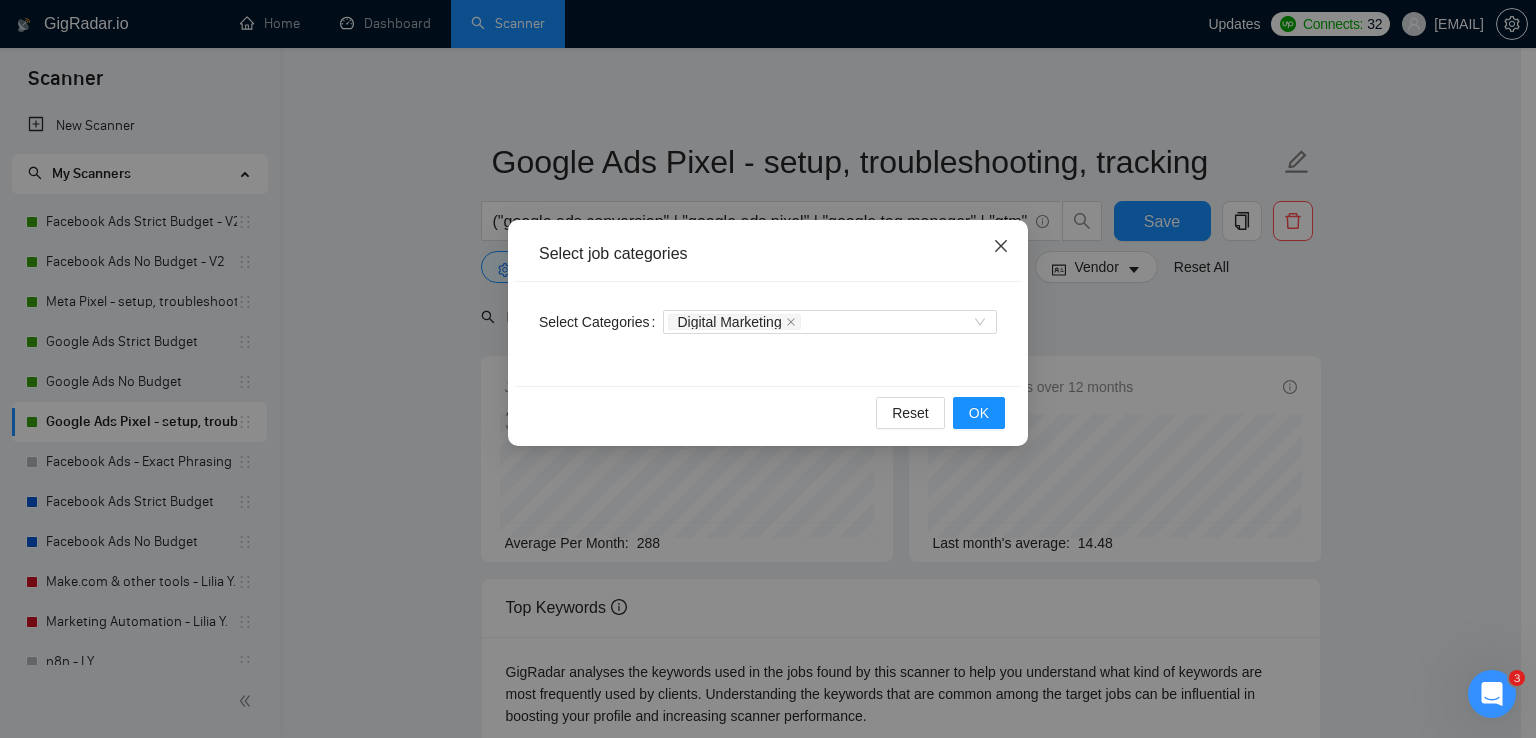click at bounding box center (1001, 247) 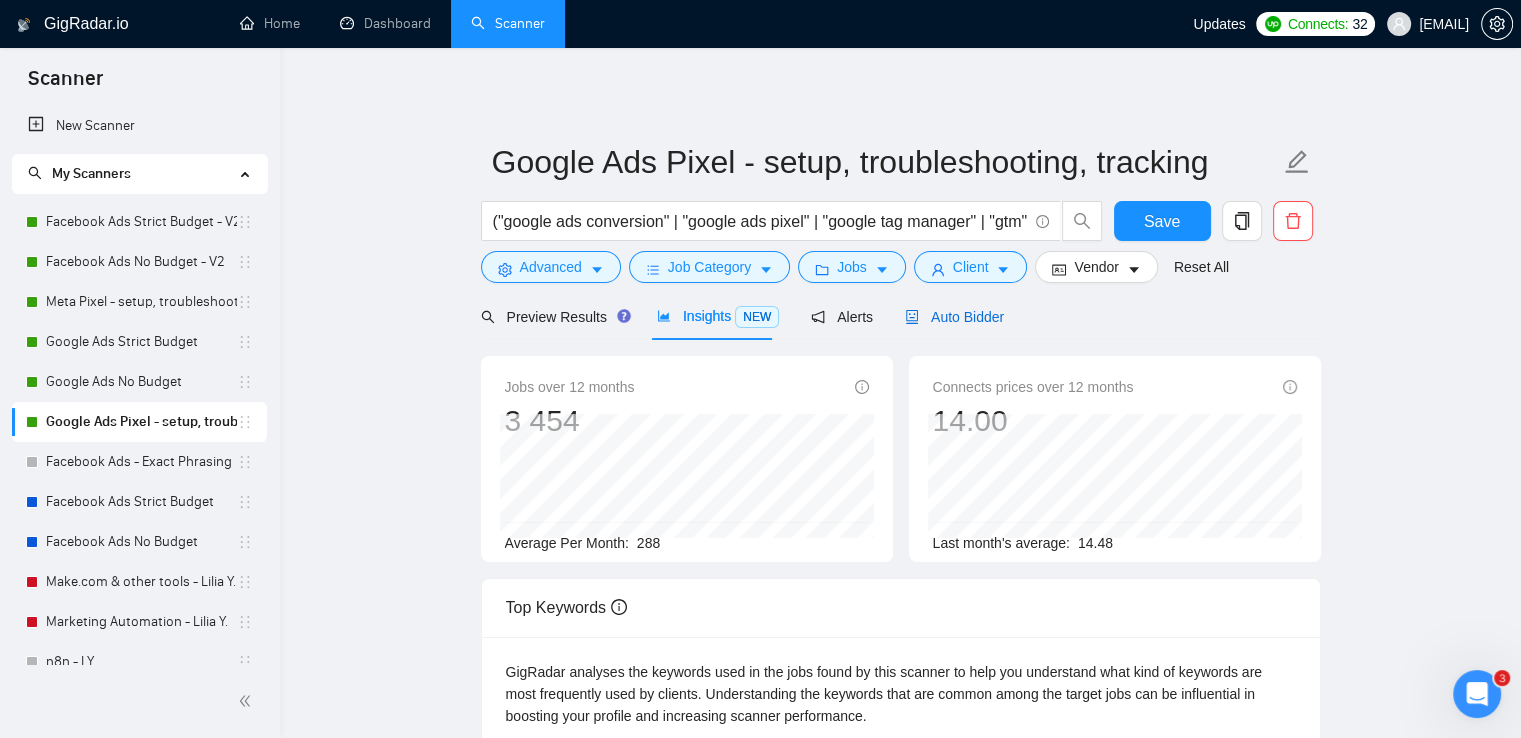 click on "Auto Bidder" at bounding box center [954, 317] 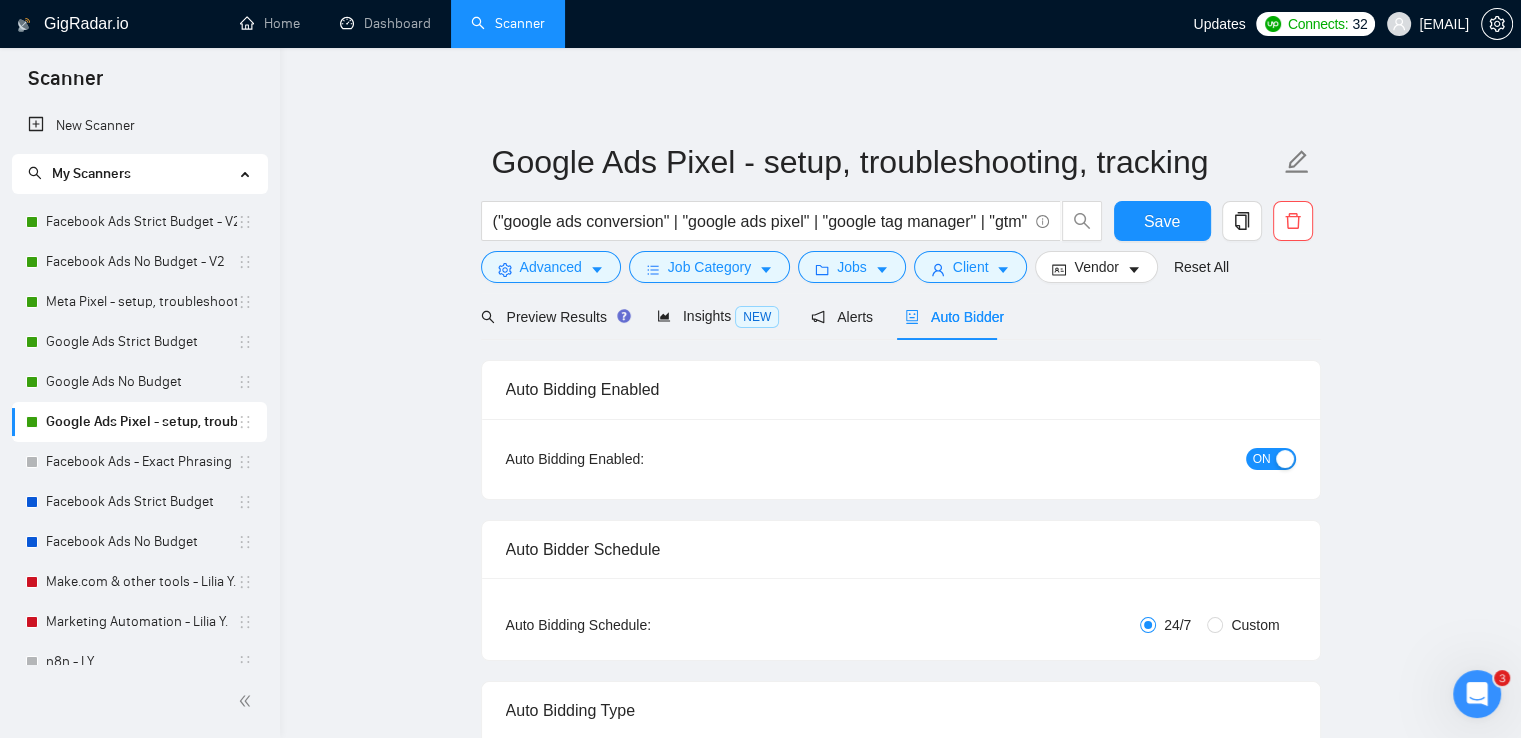 type 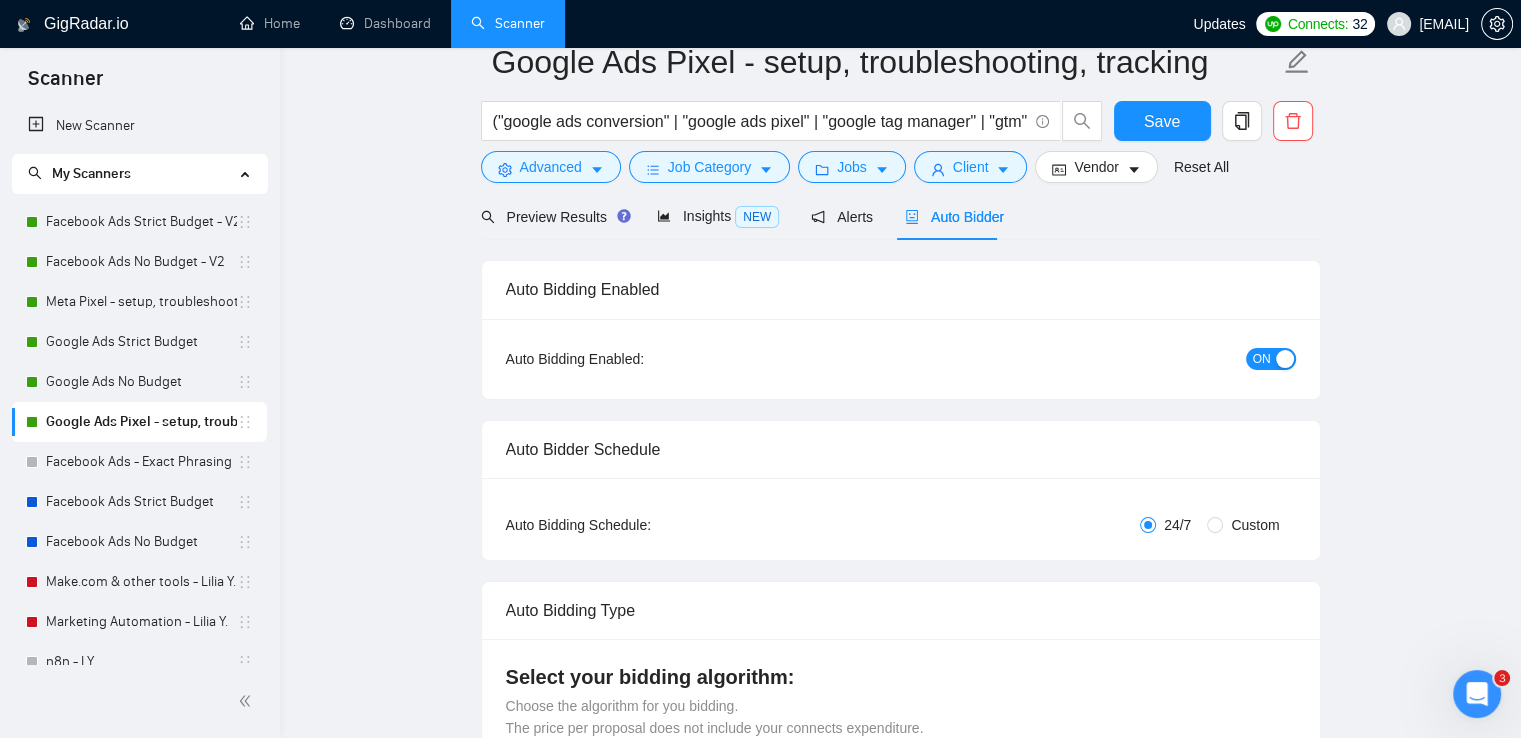 scroll, scrollTop: 0, scrollLeft: 0, axis: both 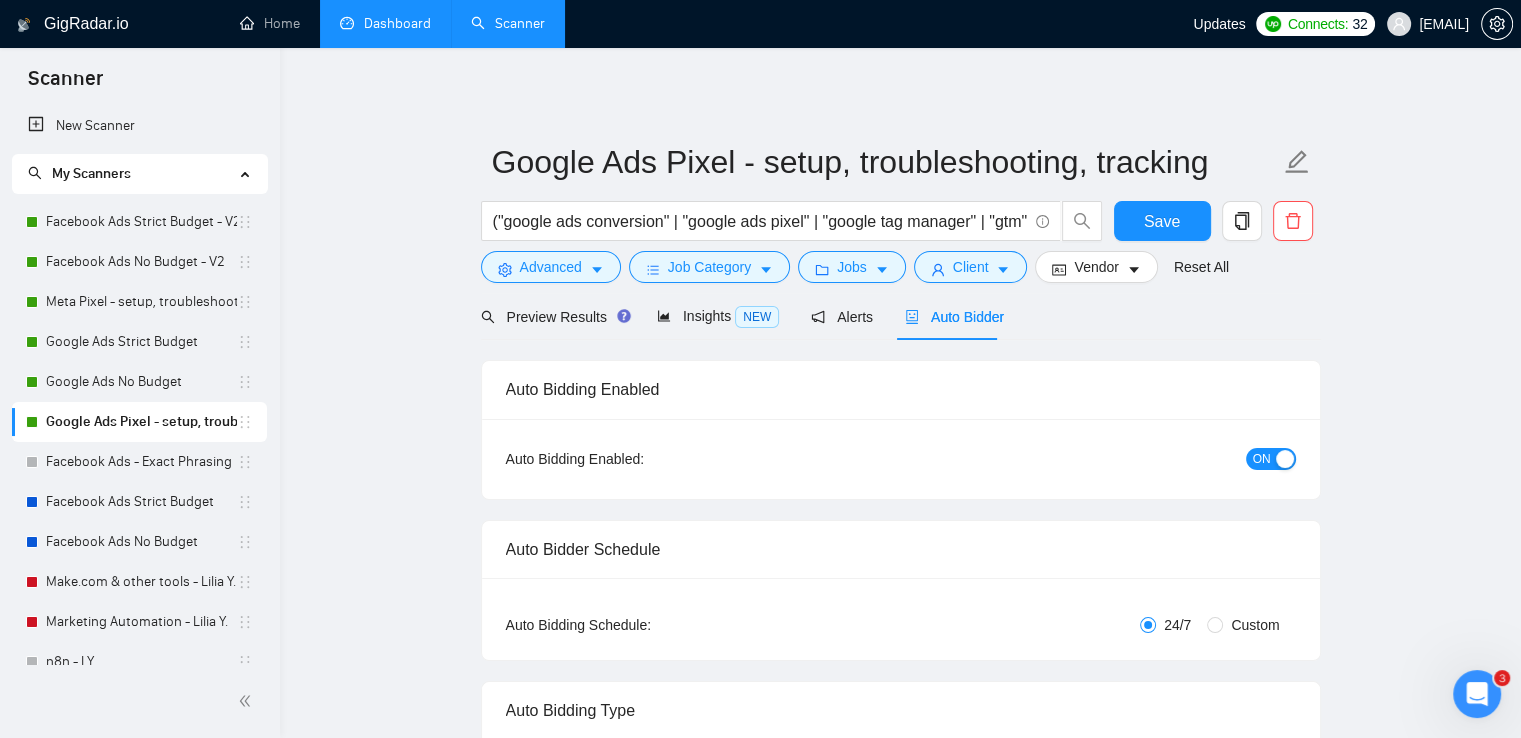 click on "Dashboard" at bounding box center [385, 23] 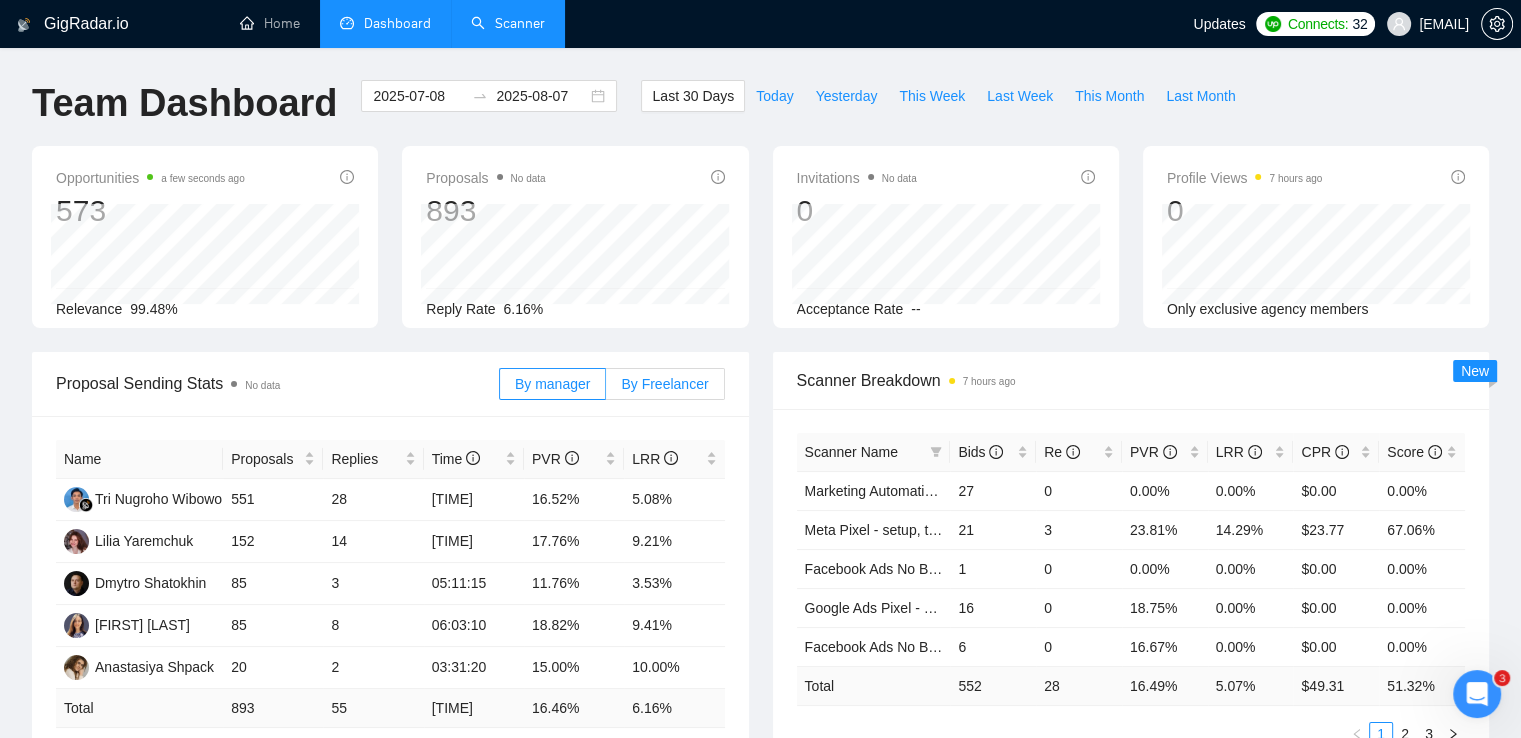 click on "By Freelancer" at bounding box center [664, 384] 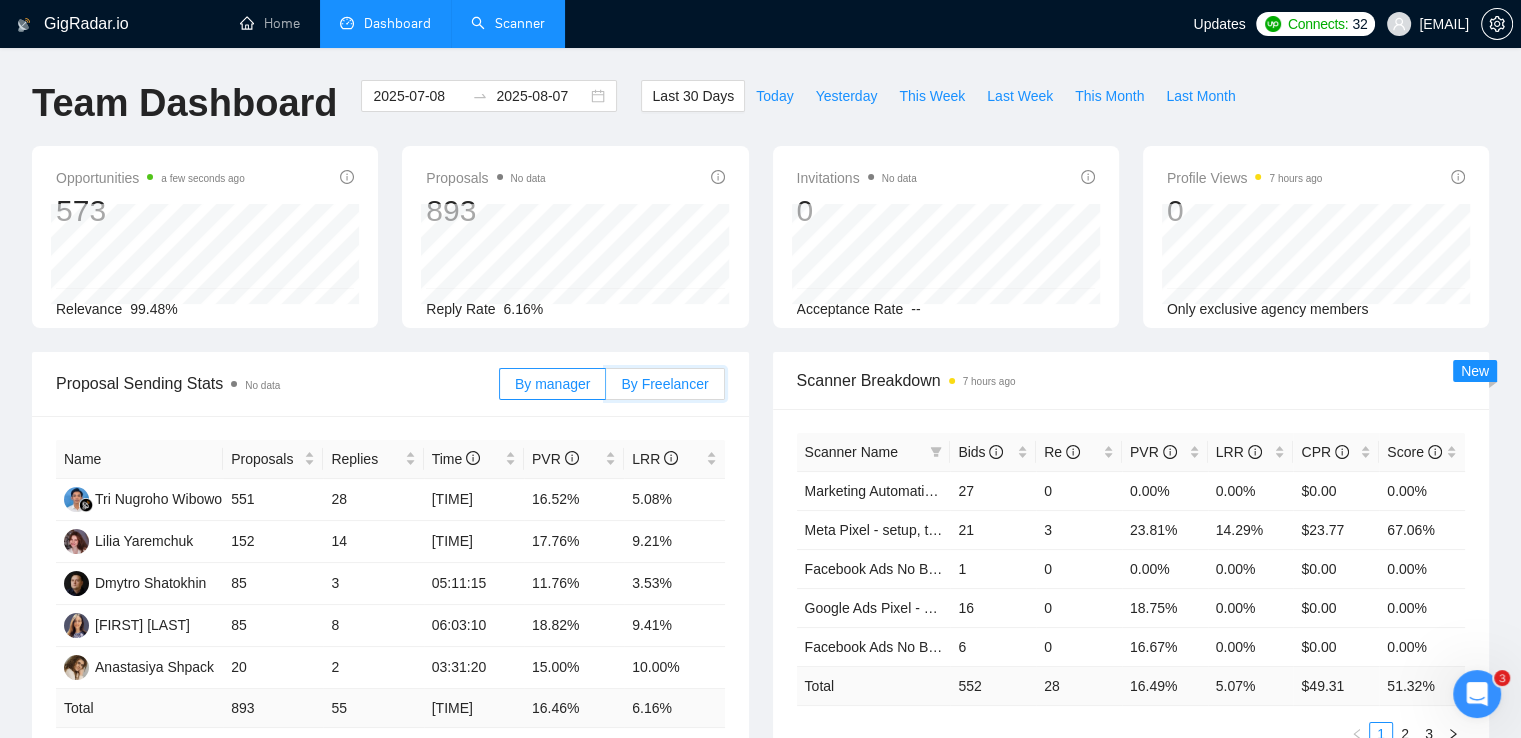 click on "By Freelancer" at bounding box center (606, 389) 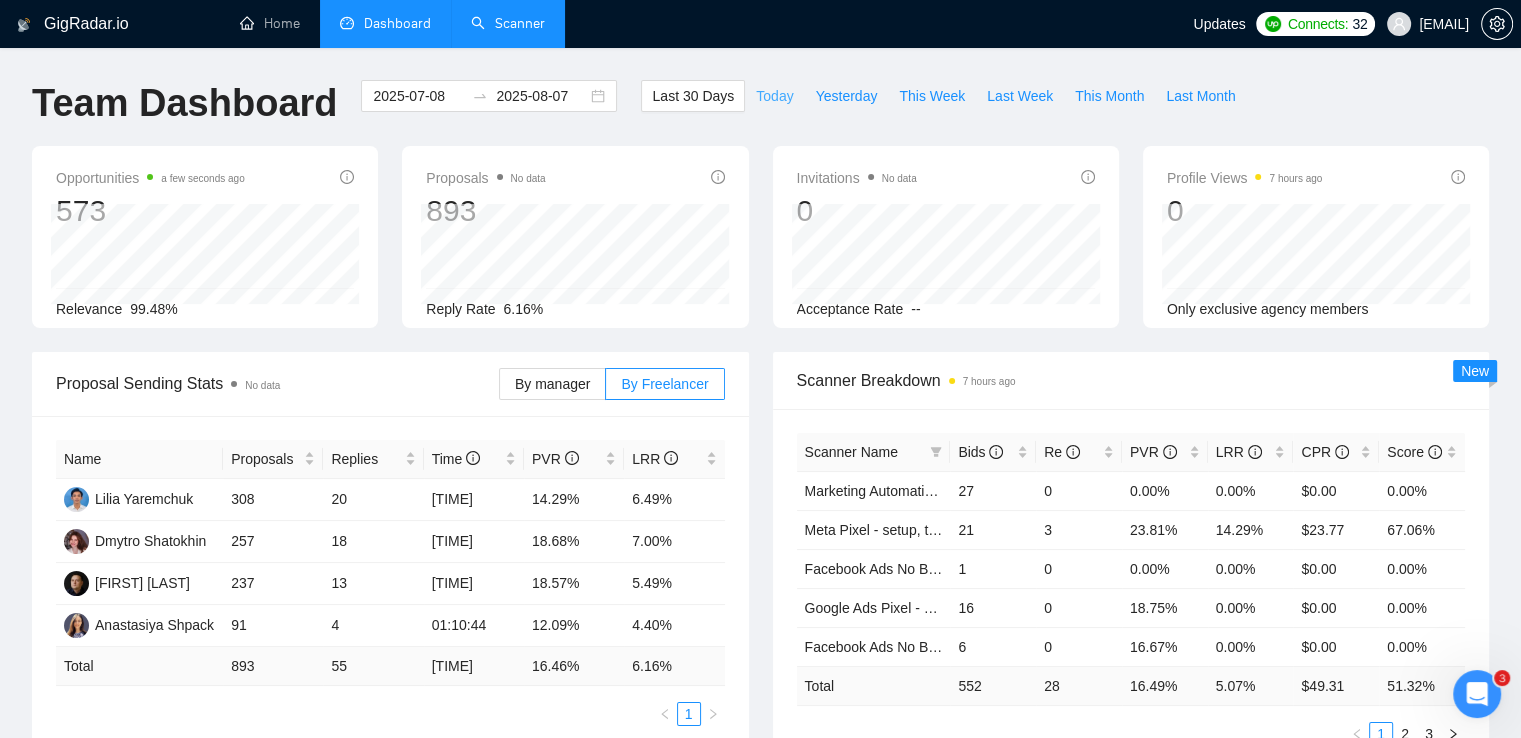 click on "Today" at bounding box center [774, 96] 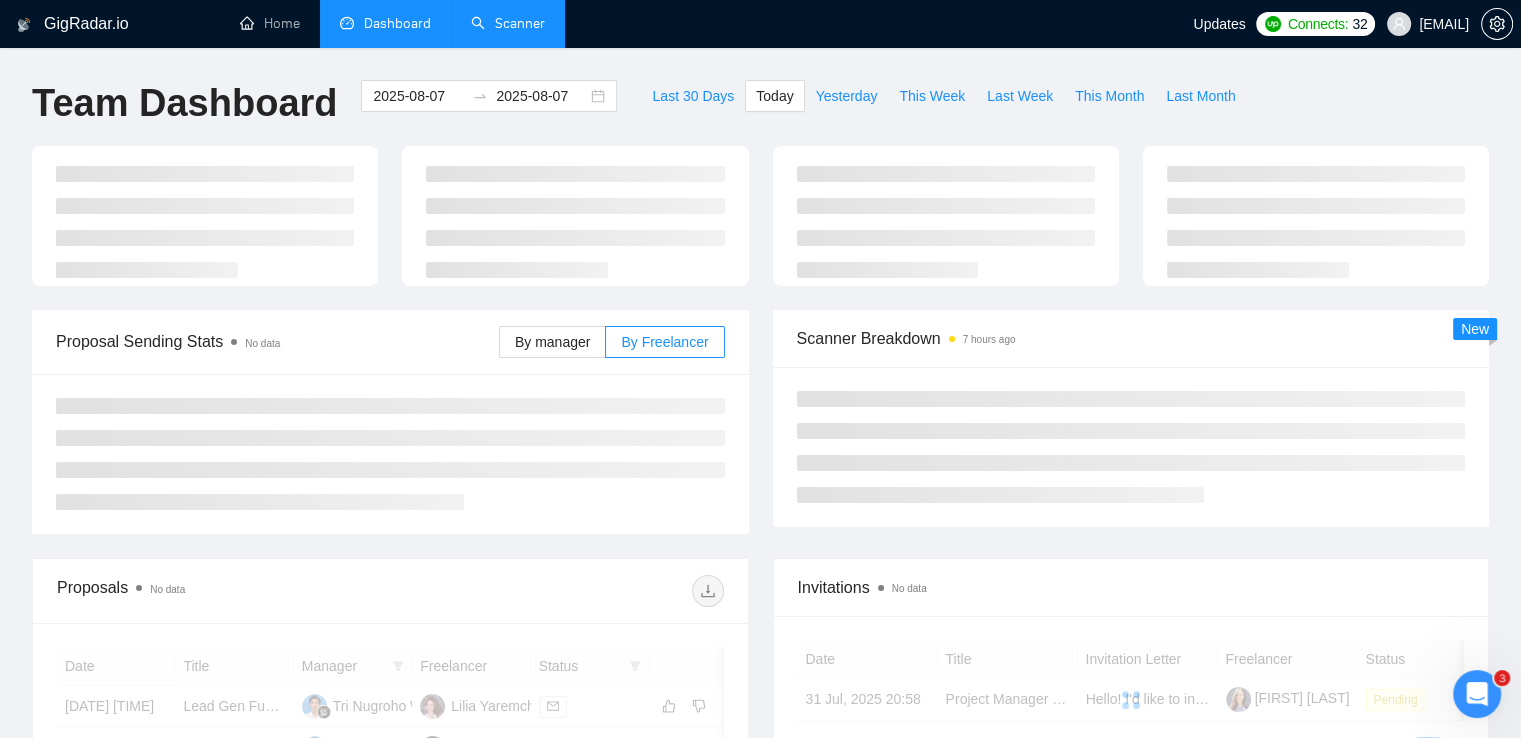 type on "2025-08-07" 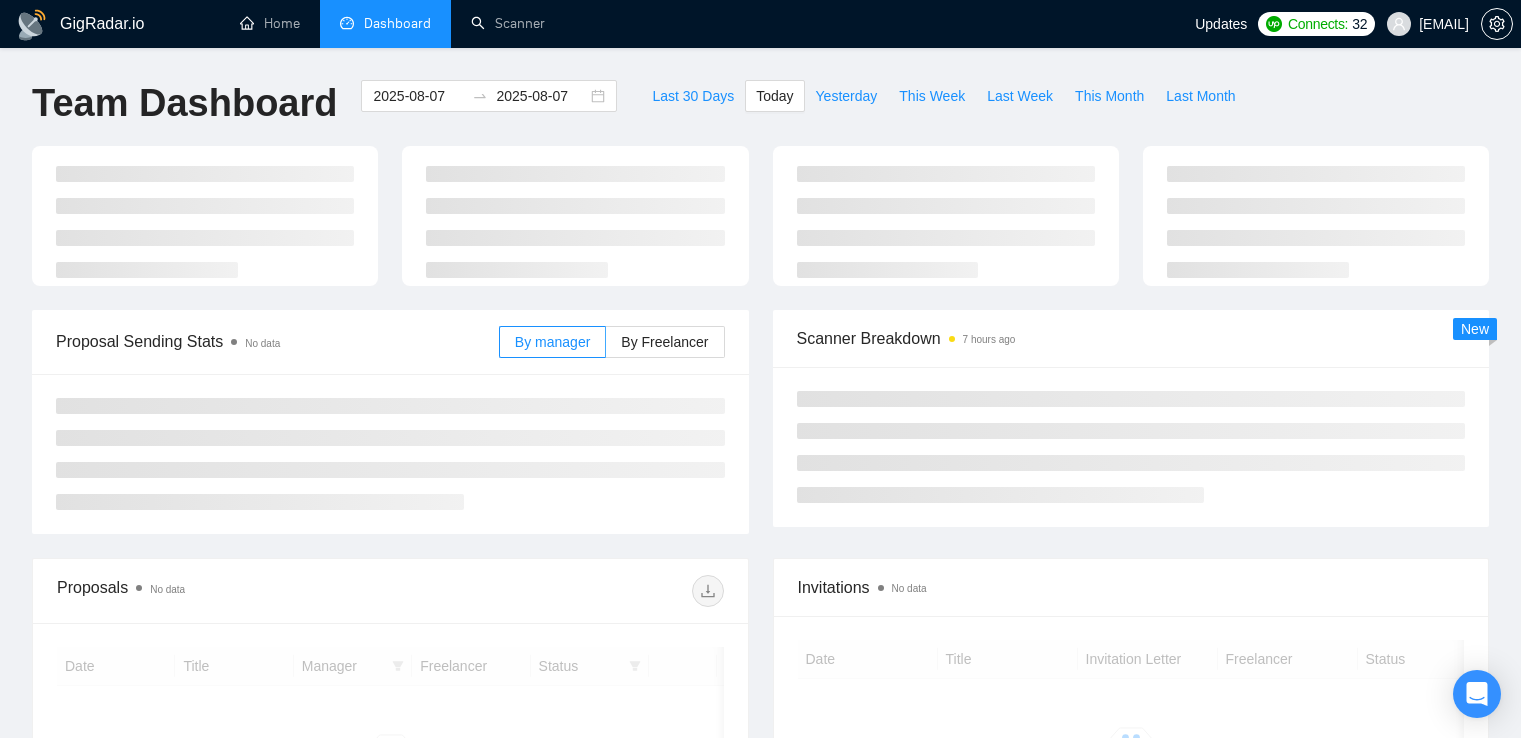 scroll, scrollTop: 0, scrollLeft: 0, axis: both 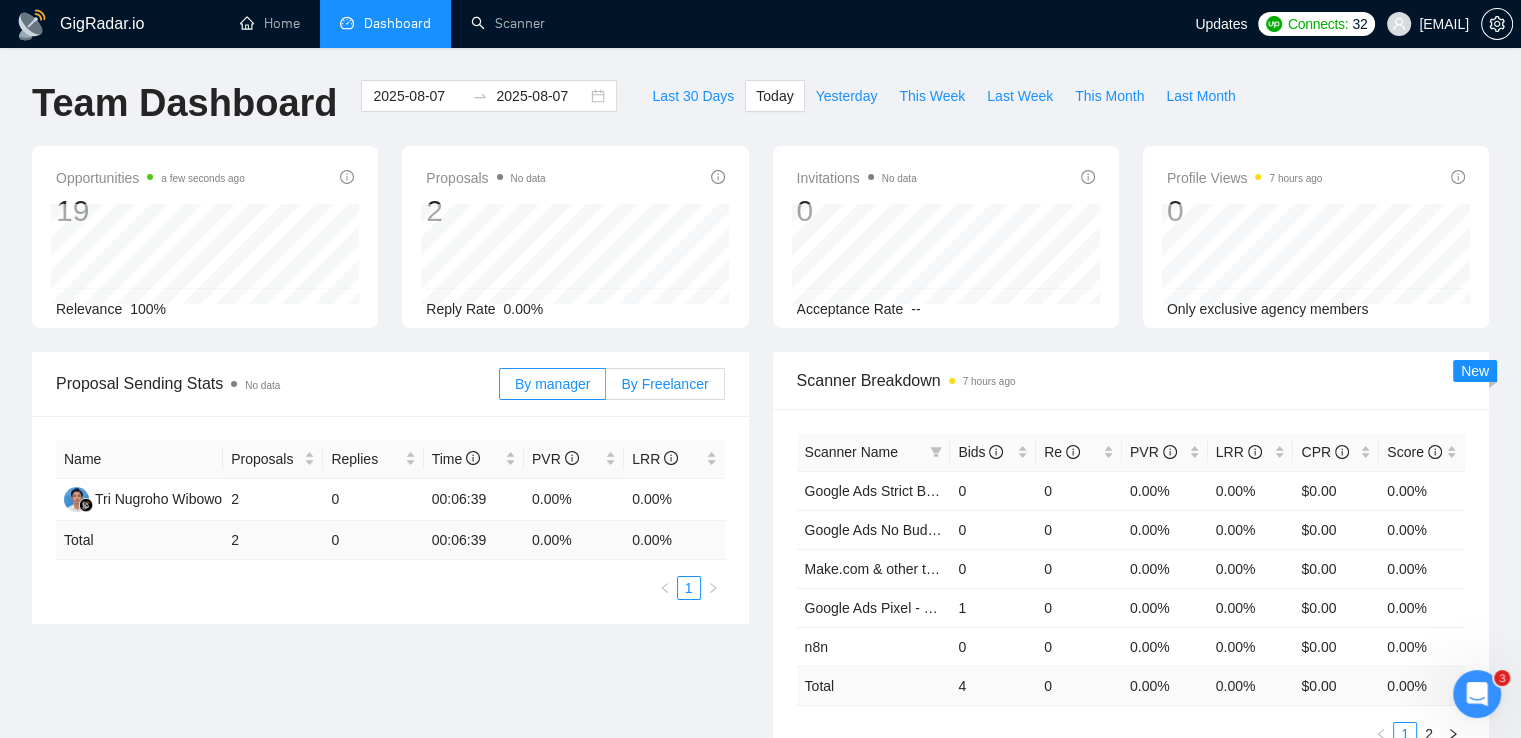 click on "By Freelancer" at bounding box center [664, 384] 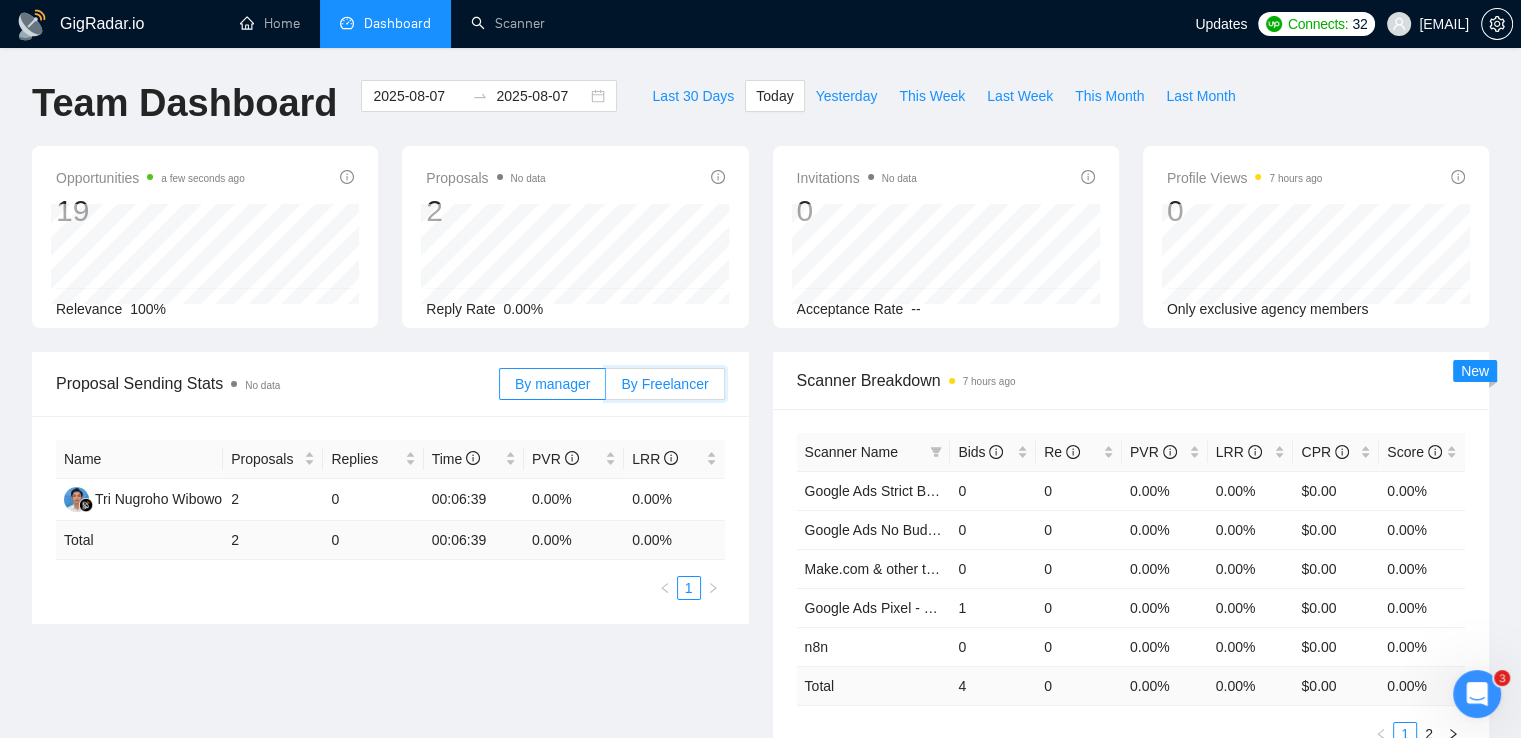click on "By Freelancer" at bounding box center [606, 389] 